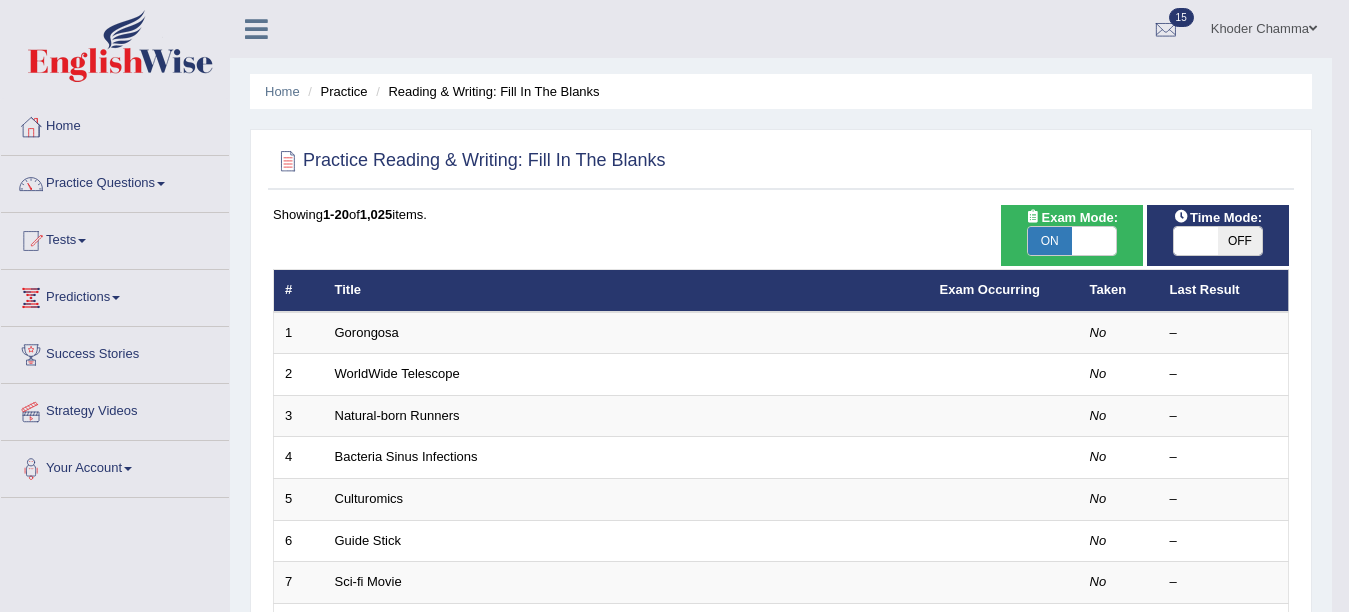scroll, scrollTop: 0, scrollLeft: 0, axis: both 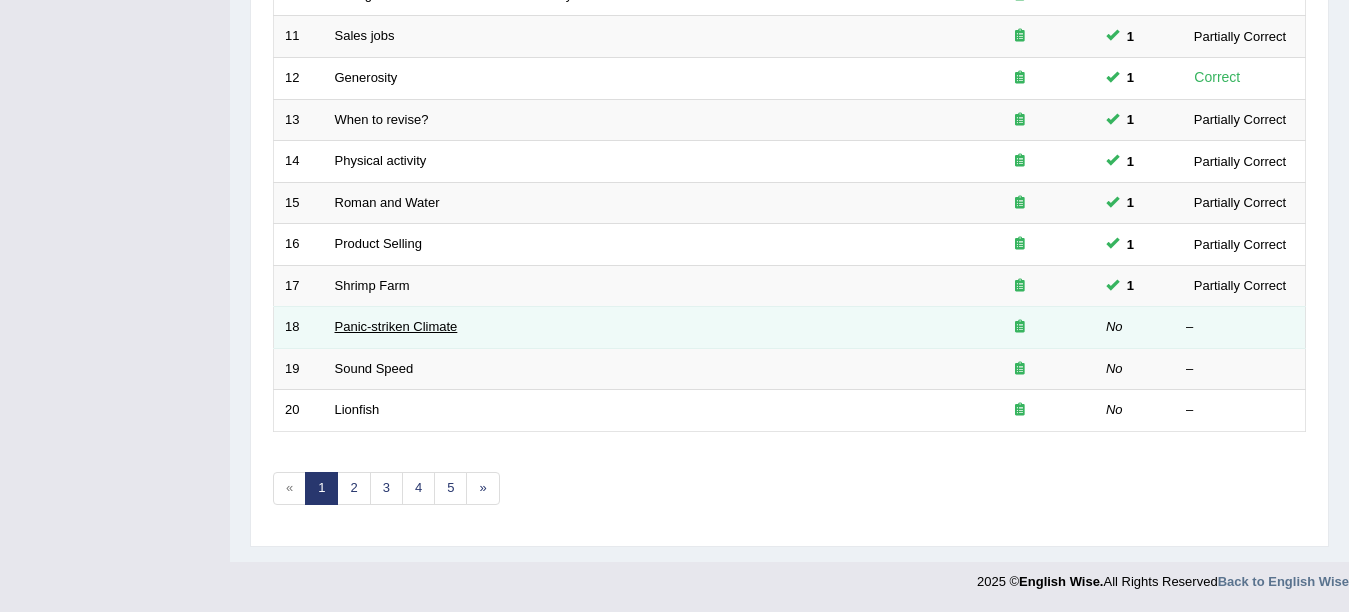 click on "Panic-striken Climate" at bounding box center [396, 326] 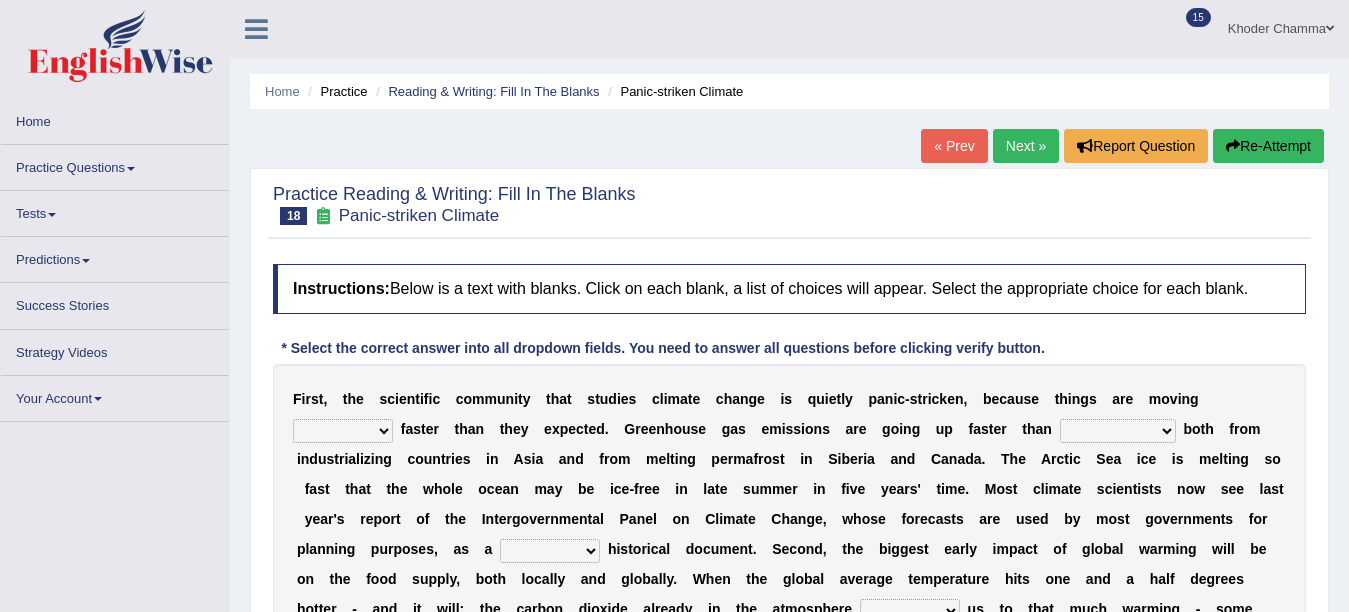 scroll, scrollTop: 0, scrollLeft: 0, axis: both 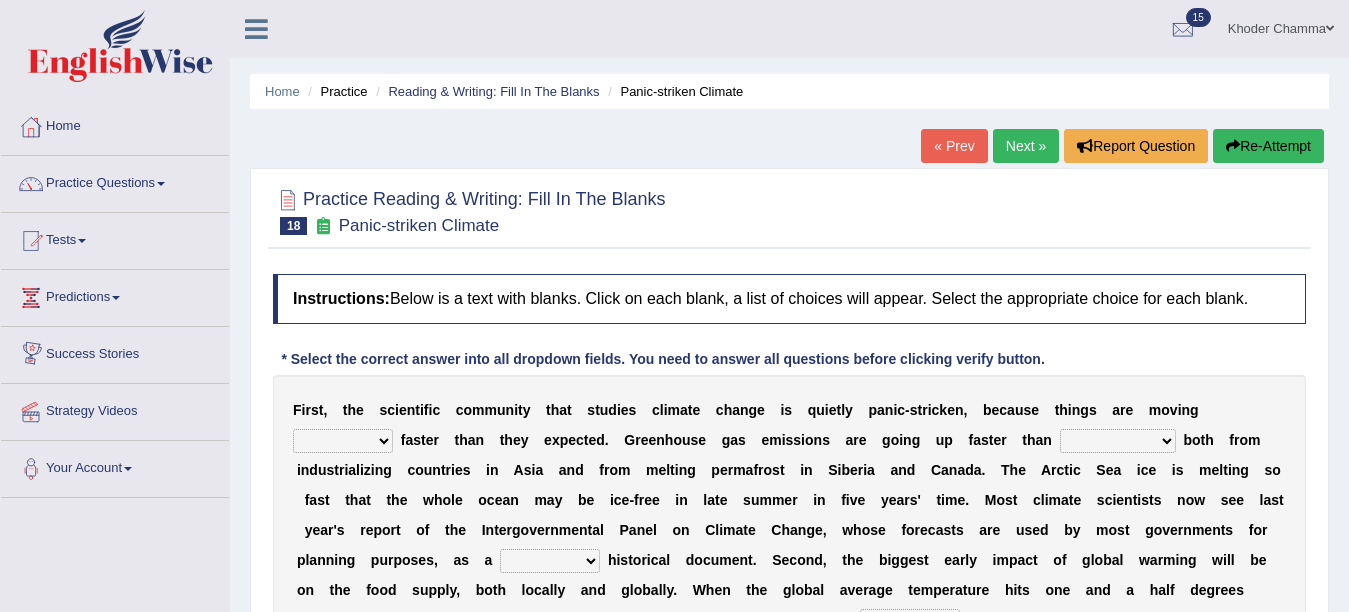 click on "few same musch most" at bounding box center (343, 441) 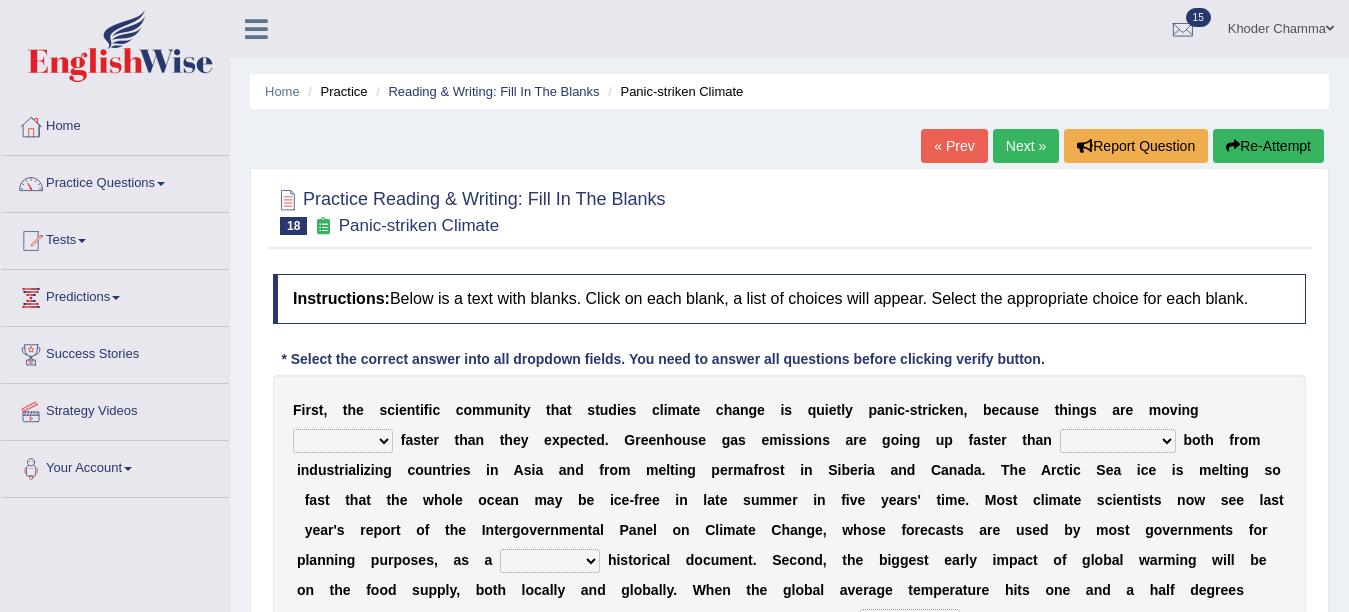 select on "musch" 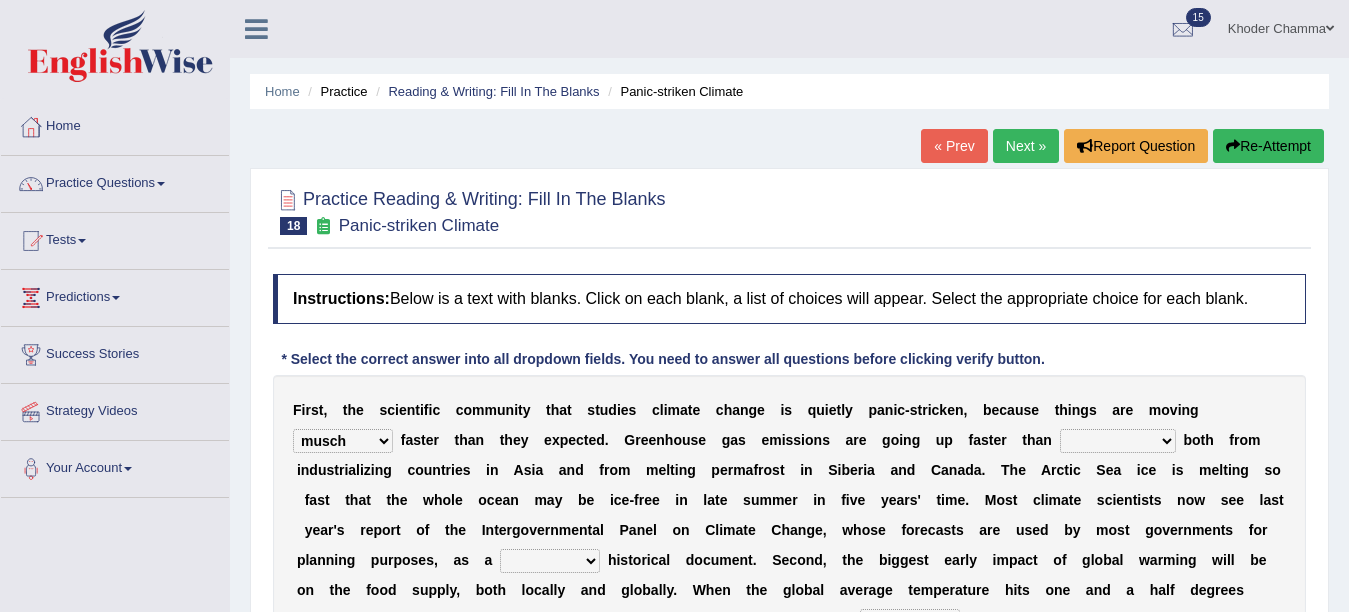 click on "few same musch most" at bounding box center (343, 441) 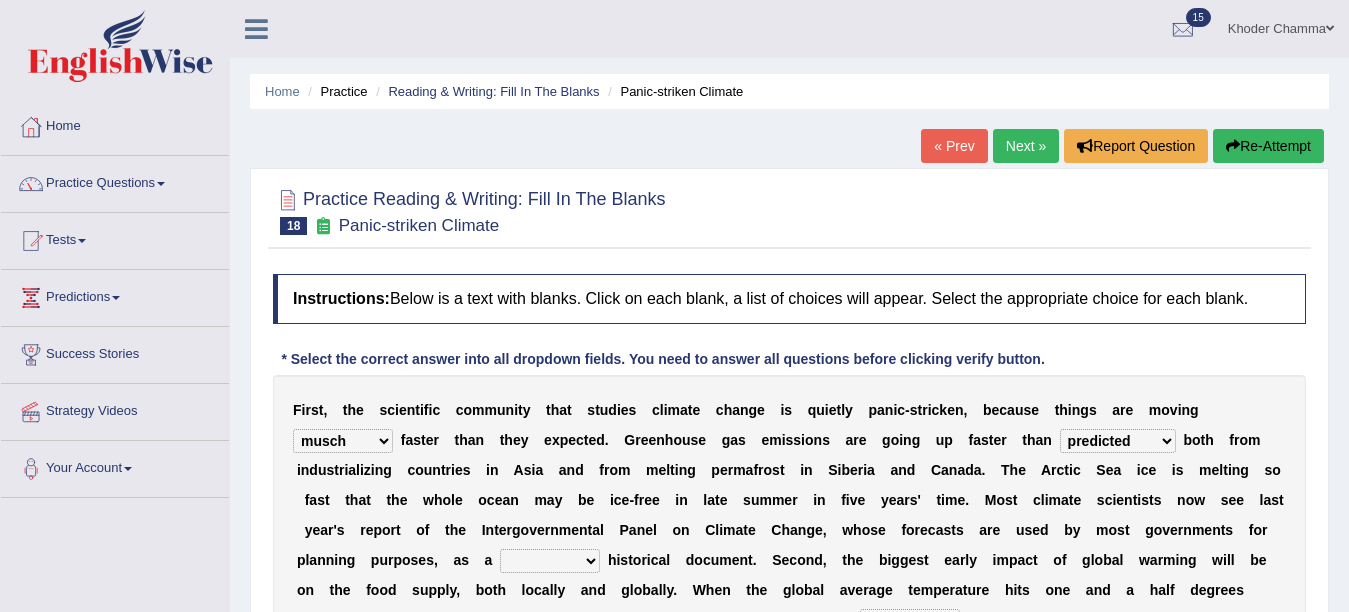 click on "anticipation predictability ptredicts predicted" at bounding box center [1118, 441] 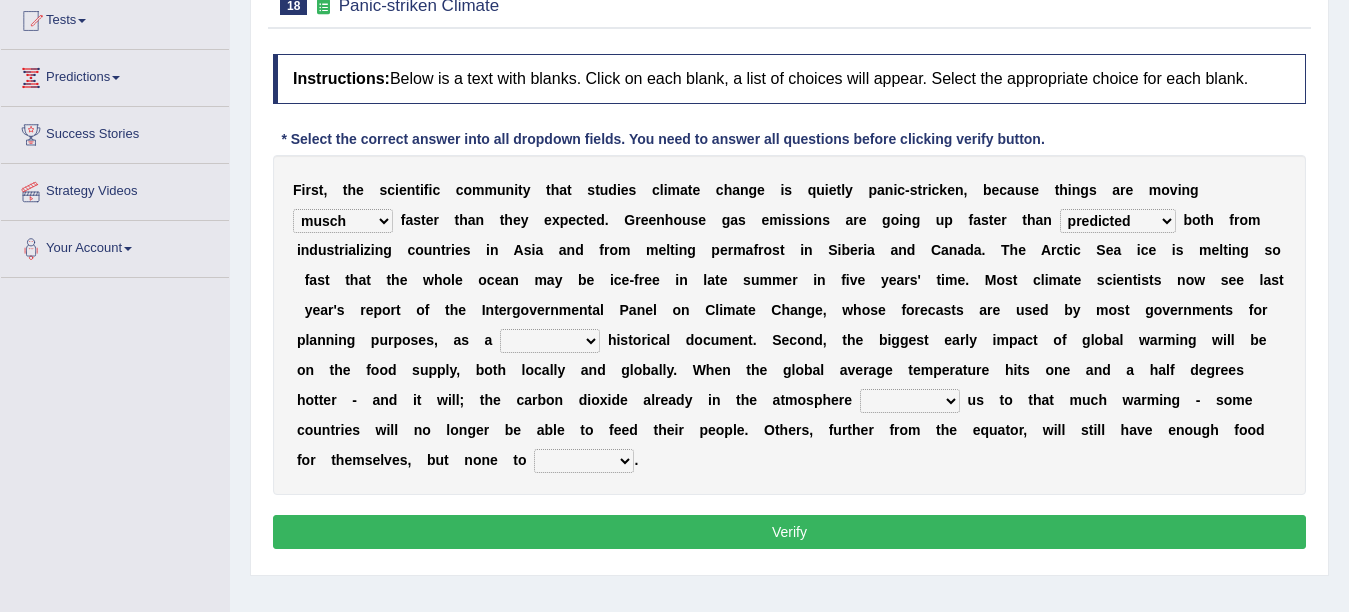 scroll, scrollTop: 245, scrollLeft: 0, axis: vertical 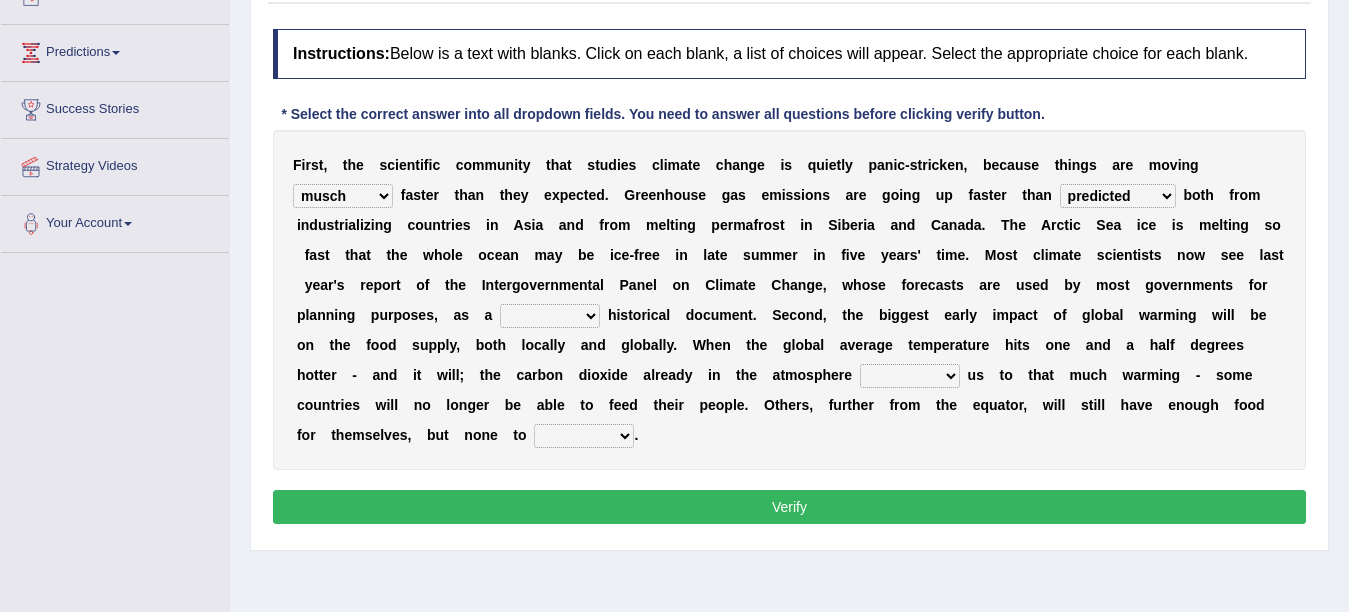 drag, startPoint x: 563, startPoint y: 302, endPoint x: 565, endPoint y: 315, distance: 13.152946 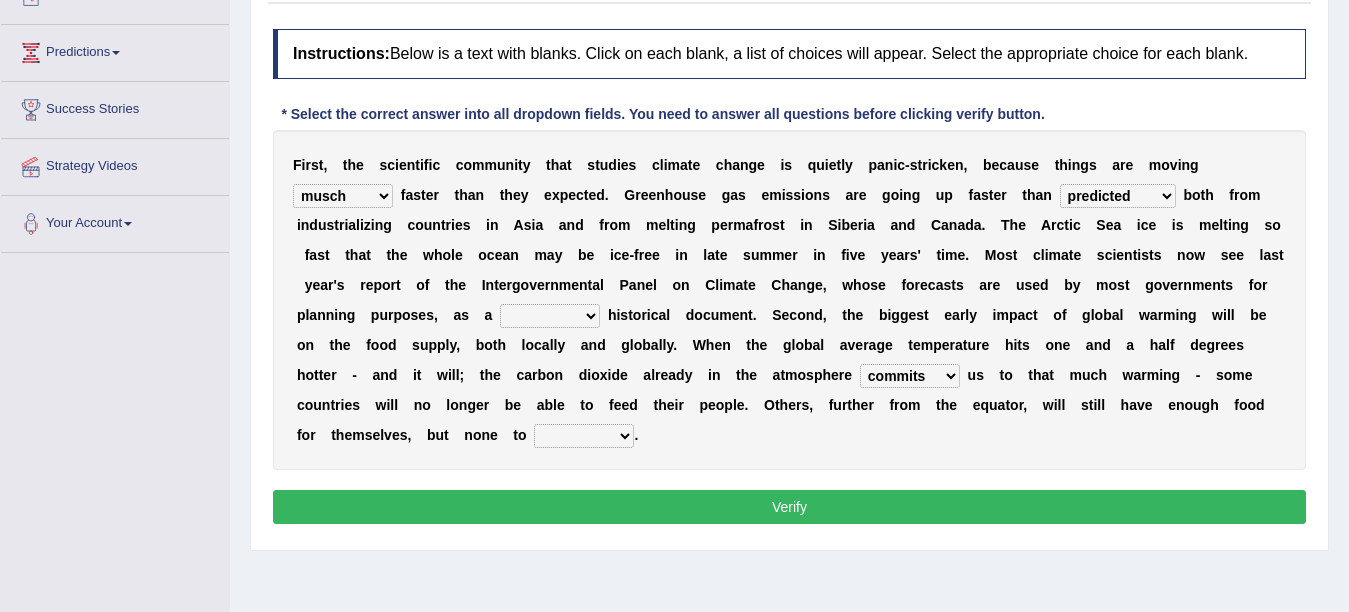 click on "commits directs allows addresses" at bounding box center [910, 376] 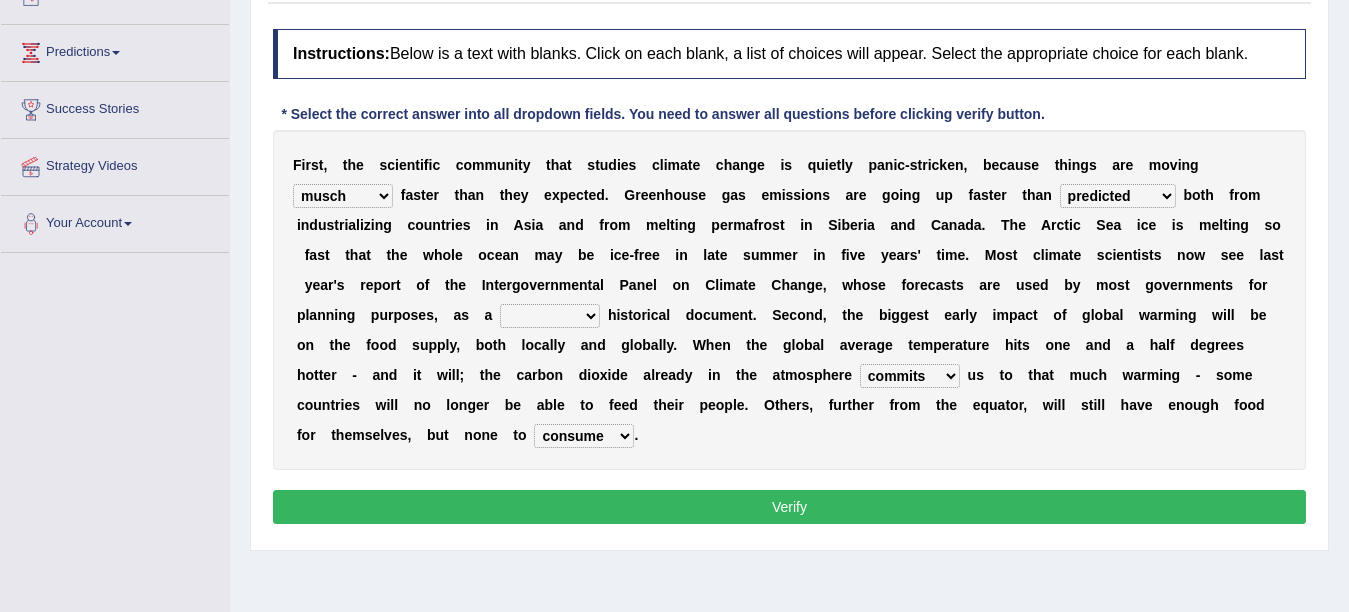click on "spare apply dispense consume" at bounding box center (584, 436) 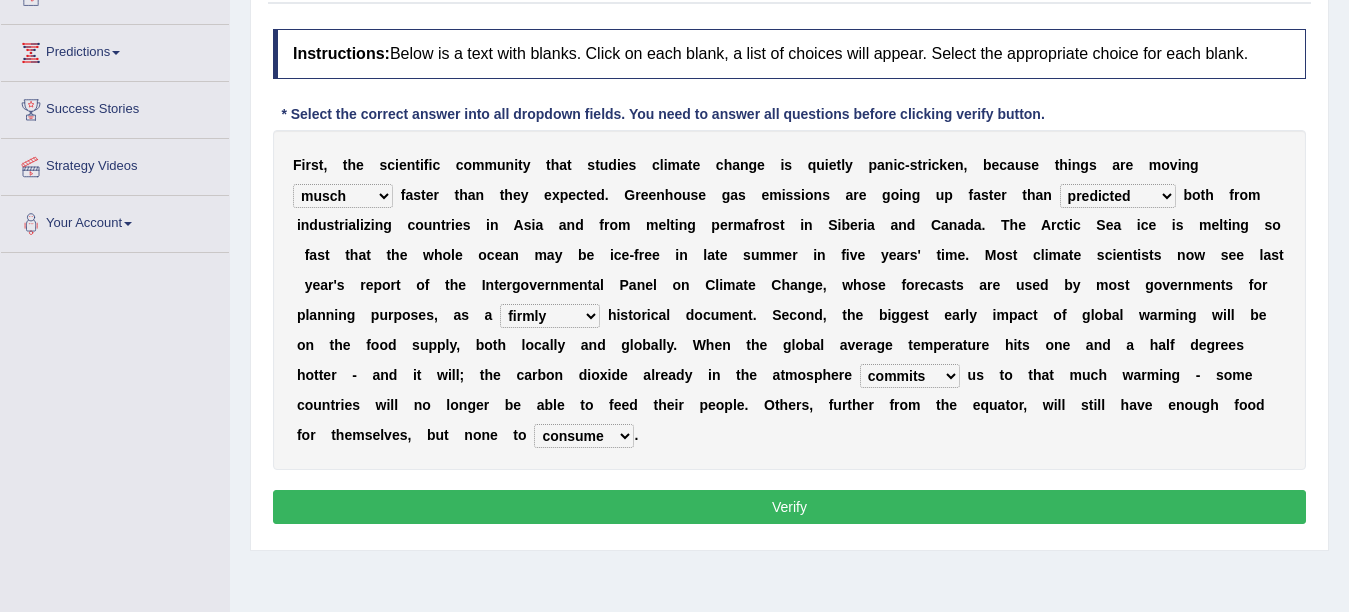 click on "purely evenly firmly actively" at bounding box center (550, 316) 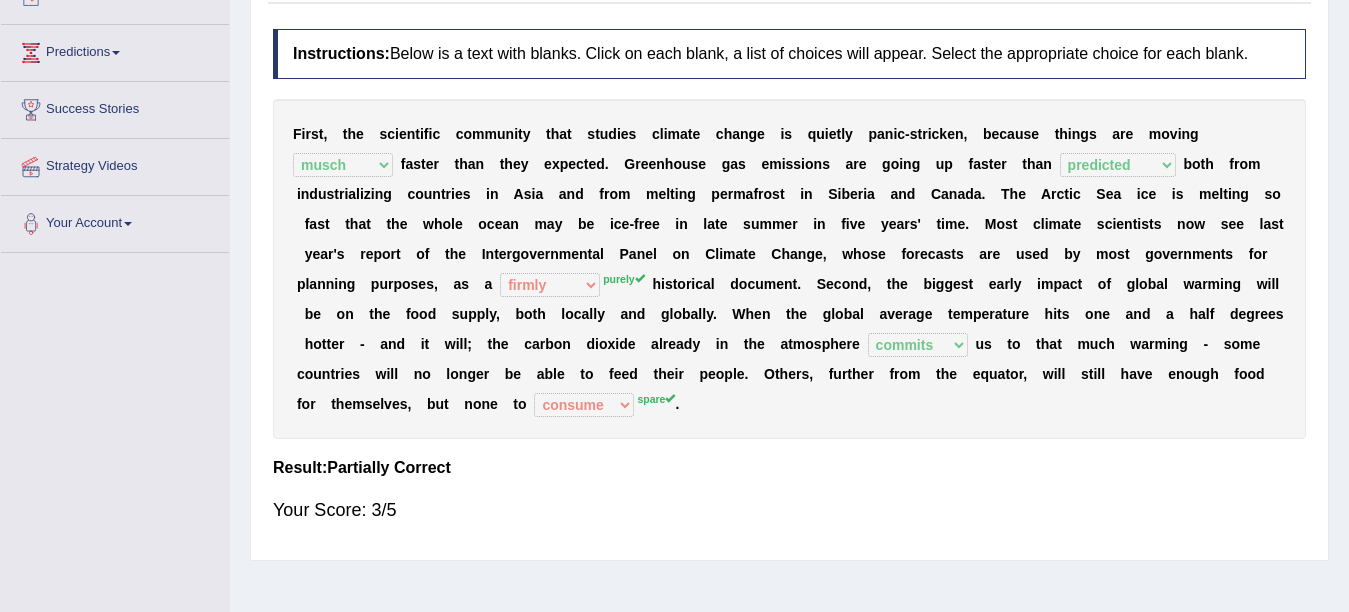 scroll, scrollTop: 43, scrollLeft: 0, axis: vertical 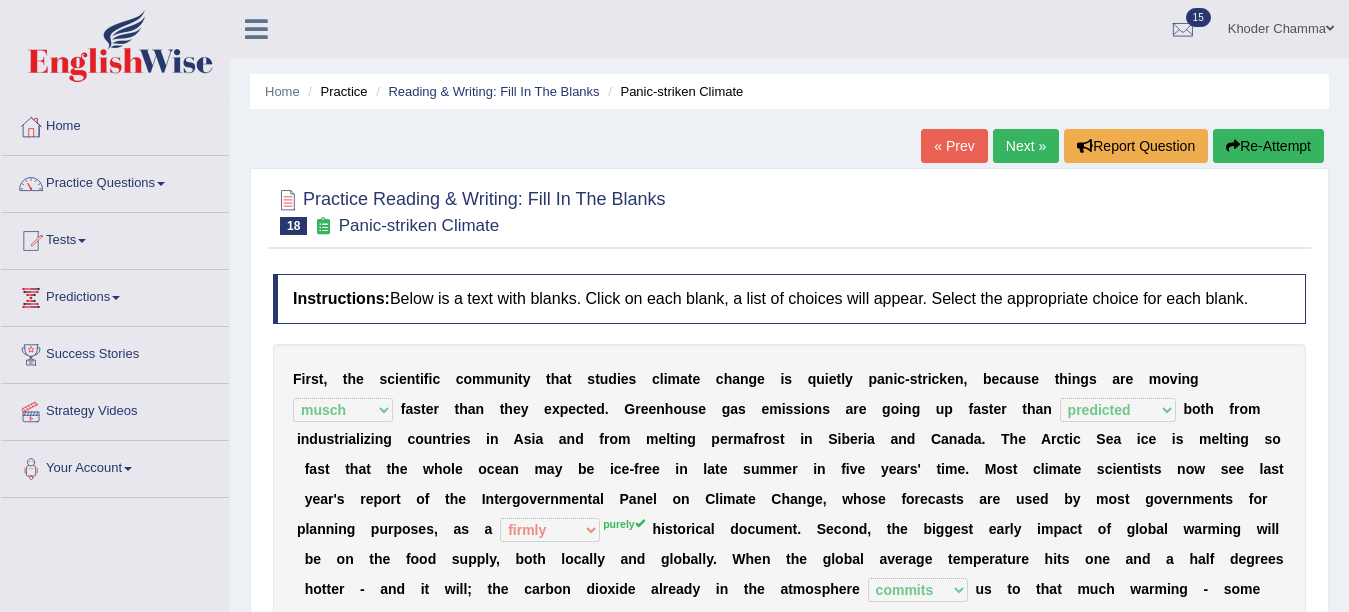 click on "Next »" at bounding box center (1026, 146) 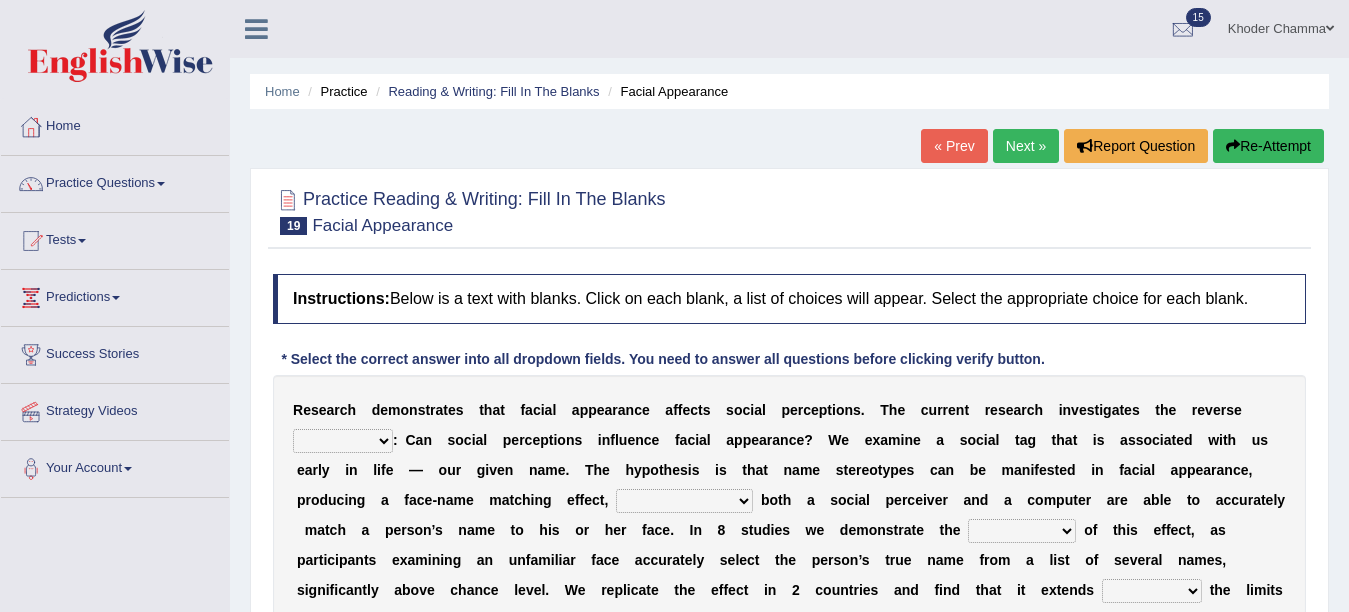 scroll, scrollTop: 0, scrollLeft: 0, axis: both 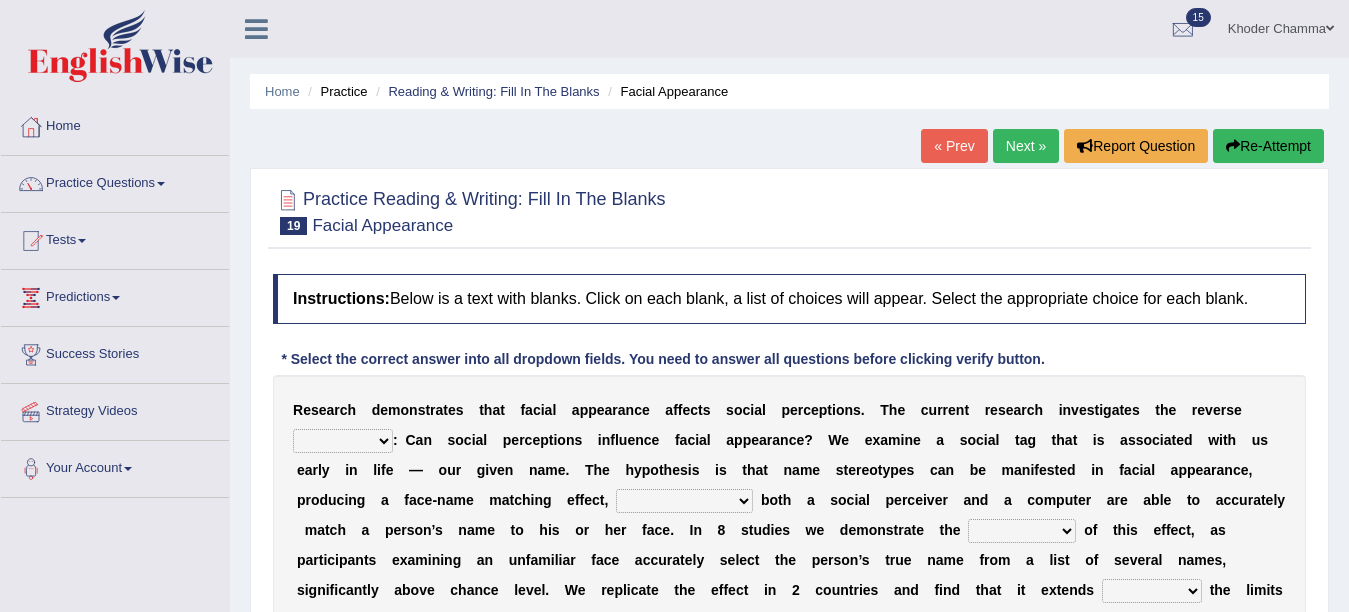 click on "link possiblity oddness polarity" at bounding box center (343, 441) 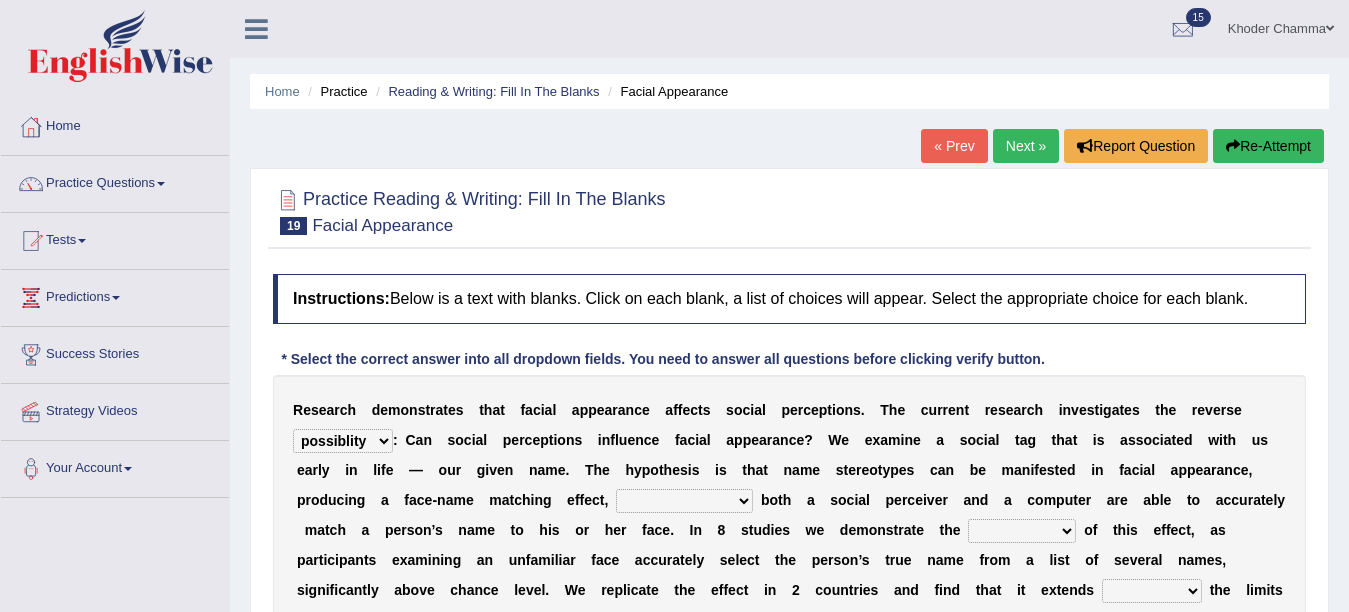 click on "link possiblity oddness polarity" at bounding box center (343, 441) 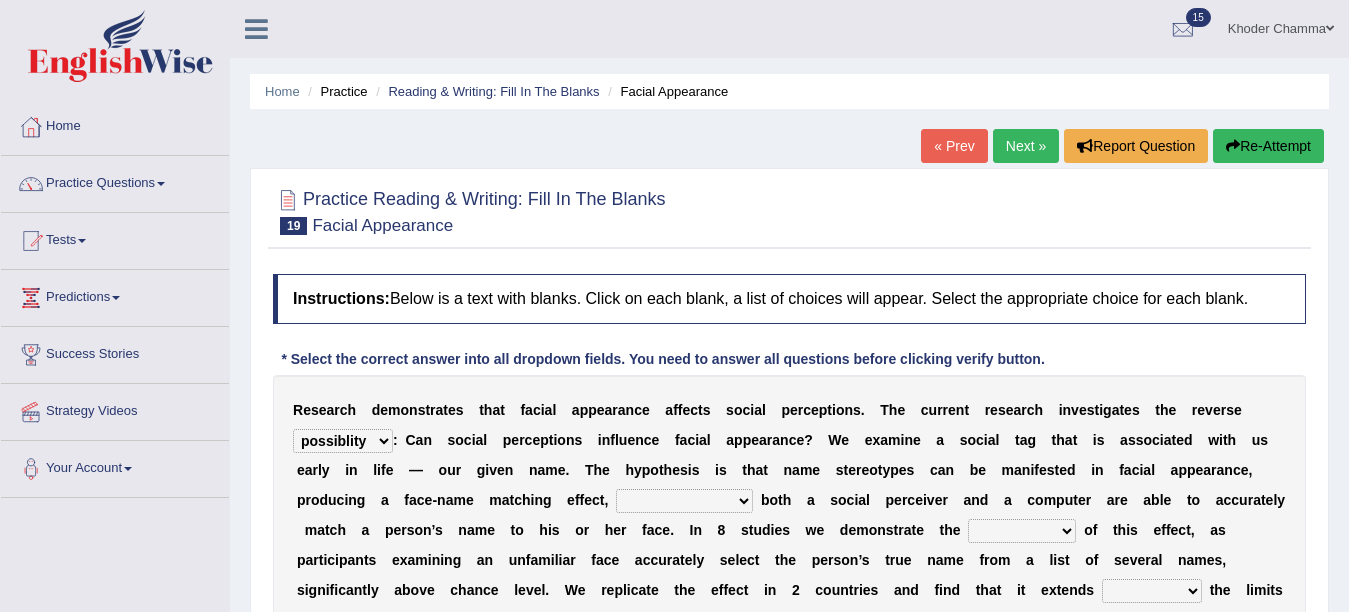 click on "notwithstanding ever whereby despite" at bounding box center (684, 501) 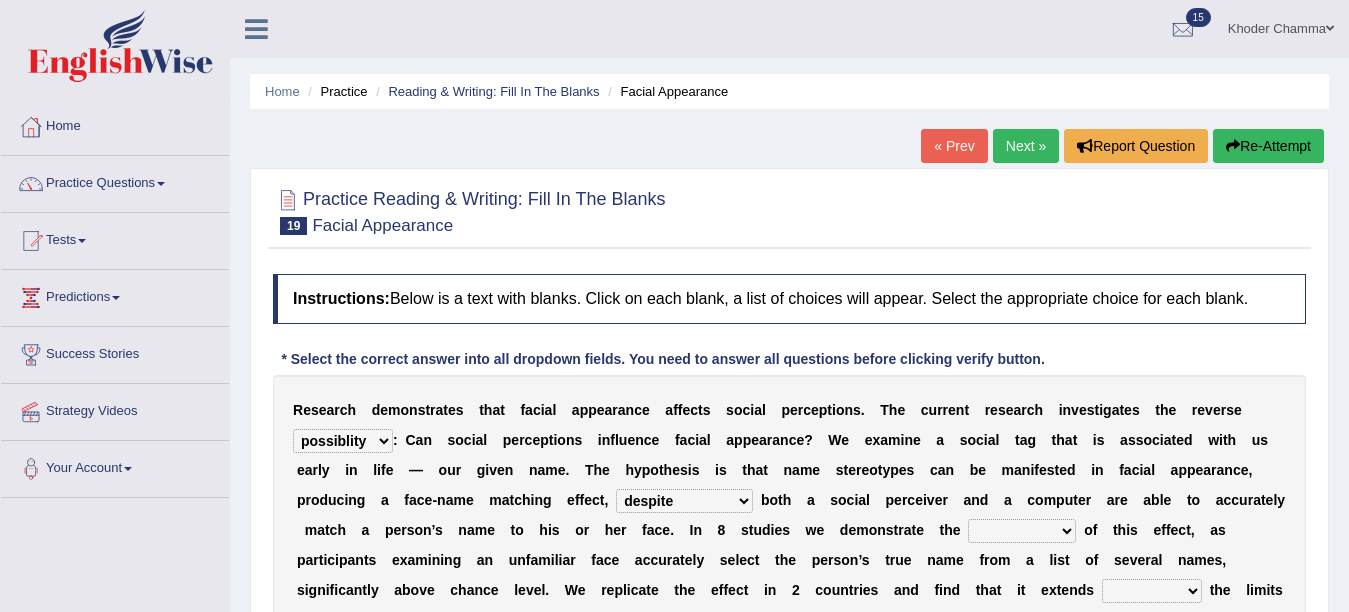 click on "notwithstanding ever whereby despite" at bounding box center [684, 501] 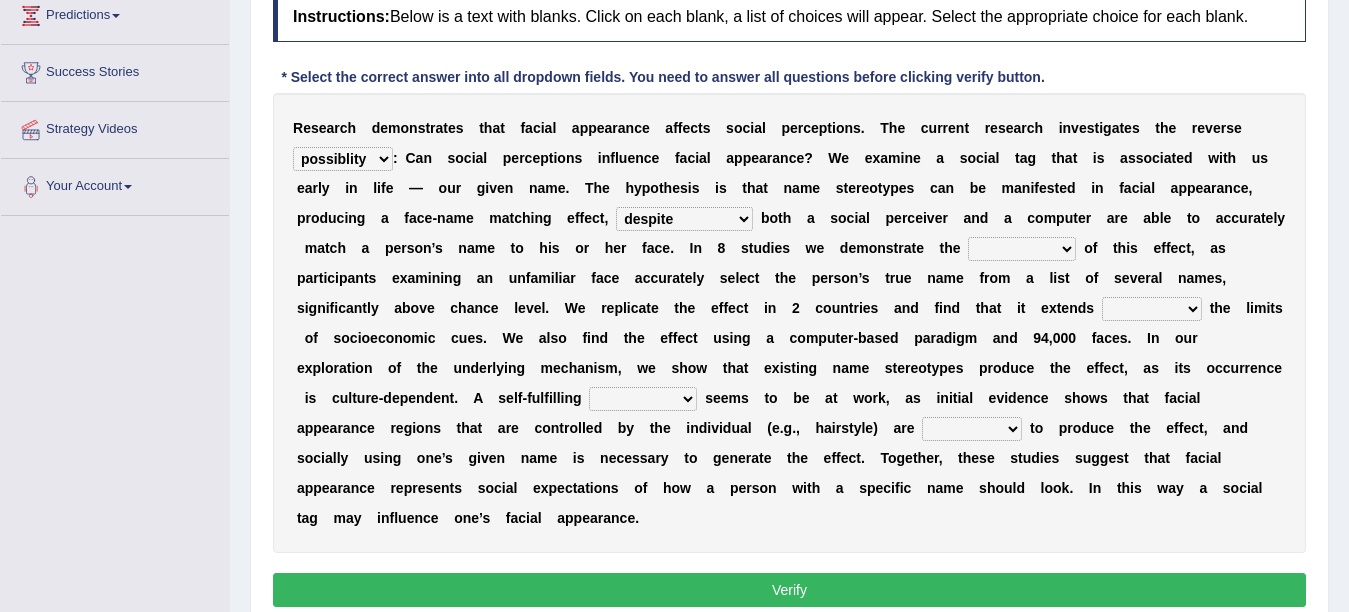 scroll, scrollTop: 278, scrollLeft: 0, axis: vertical 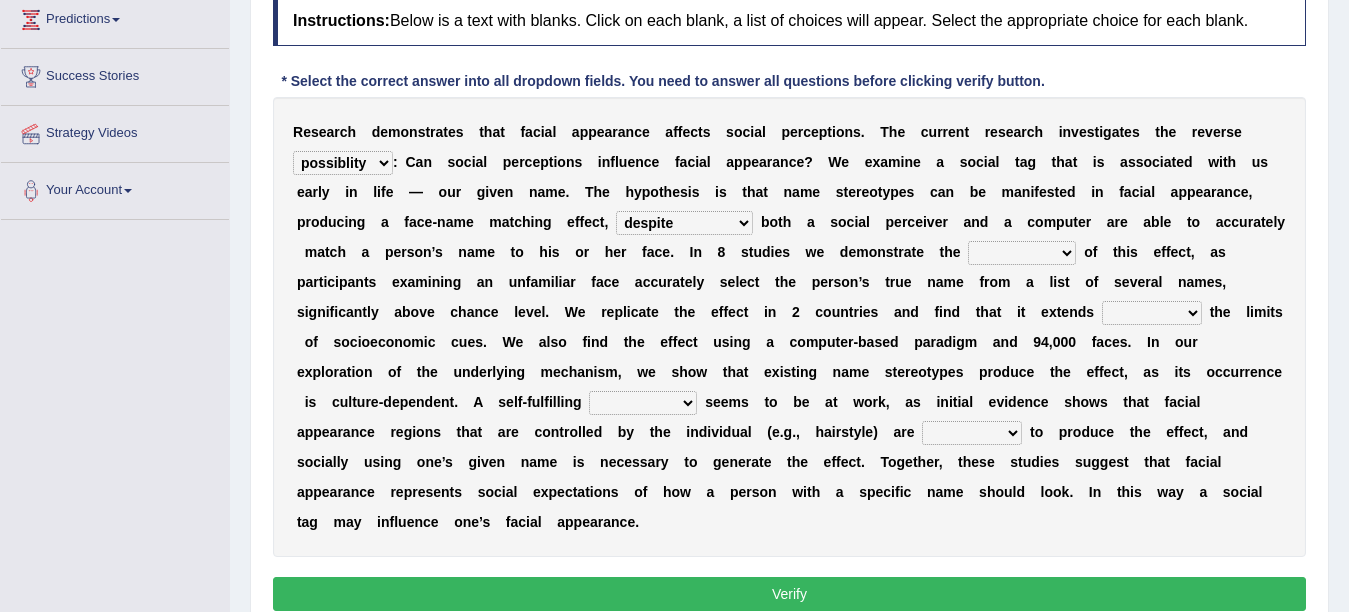 click on "indolence evanescene existence transact" at bounding box center (1022, 253) 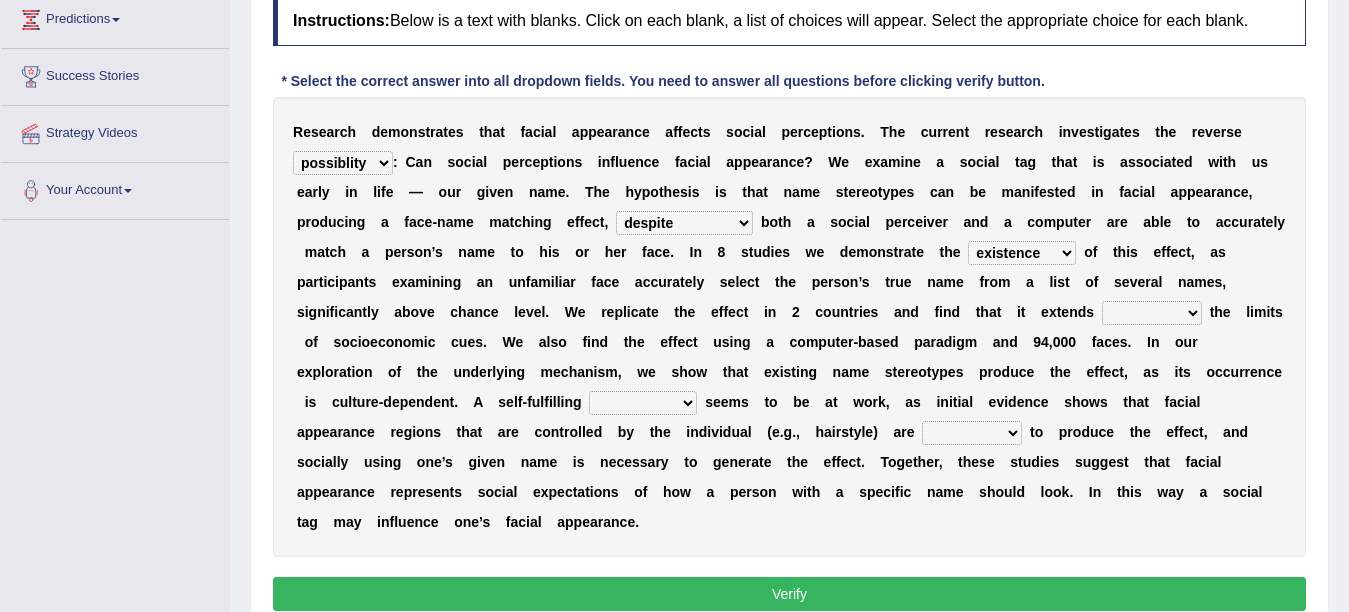 click on "indolence evanescene existence transact" at bounding box center [1022, 253] 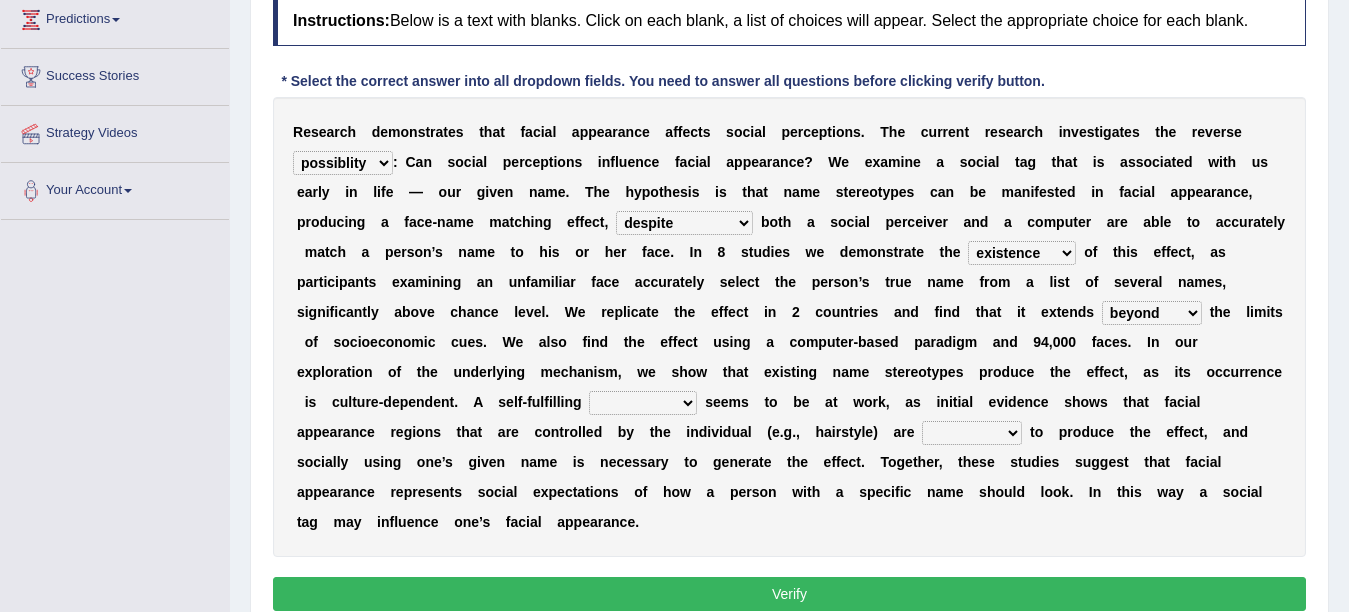 click on "within into beyond by" at bounding box center (1152, 313) 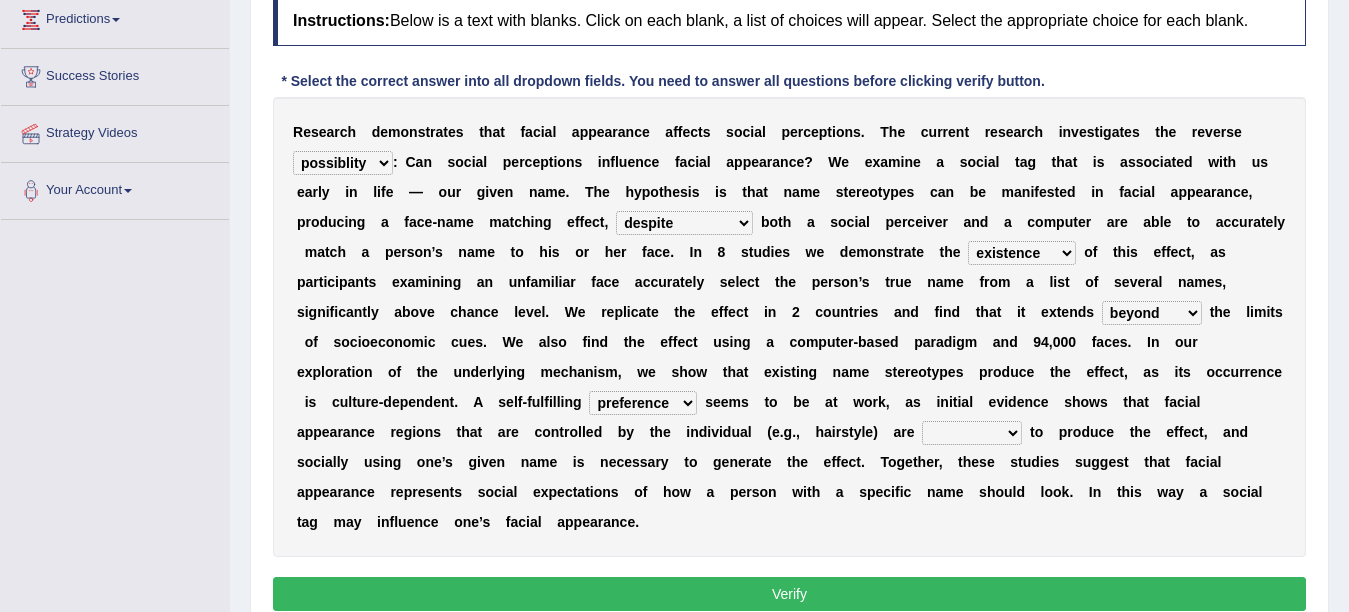 click on "prophecy observation preference stipulation" at bounding box center [643, 403] 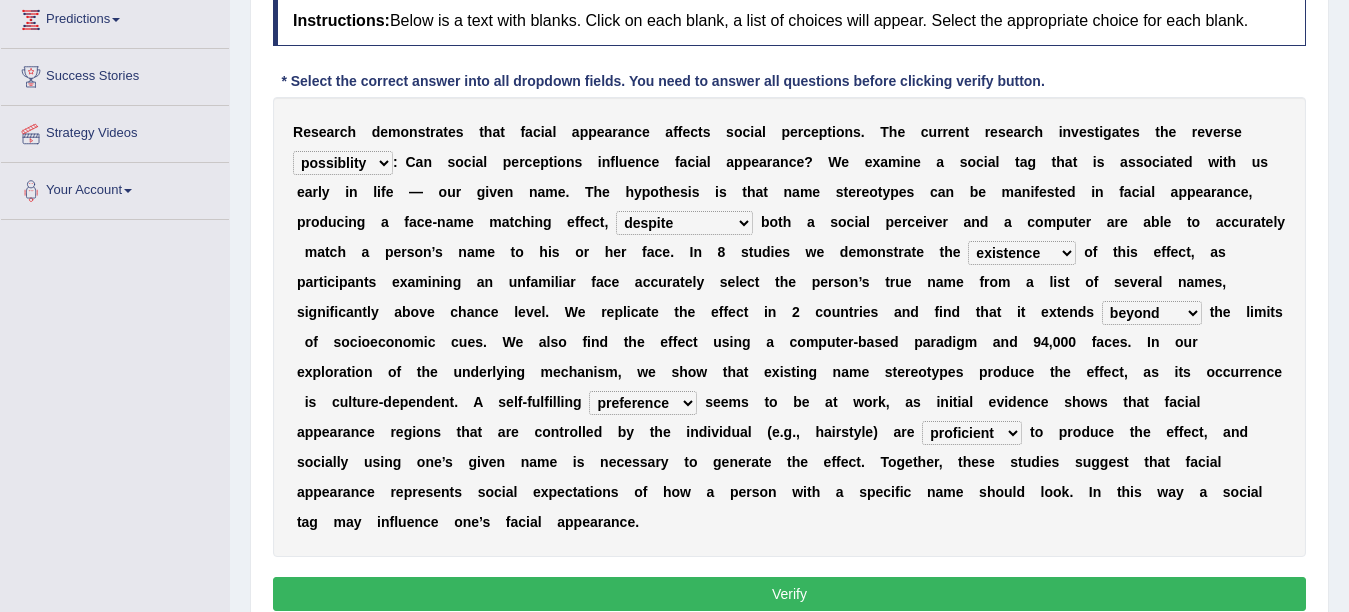 click on "sufficient proficient scant efficient" at bounding box center (972, 433) 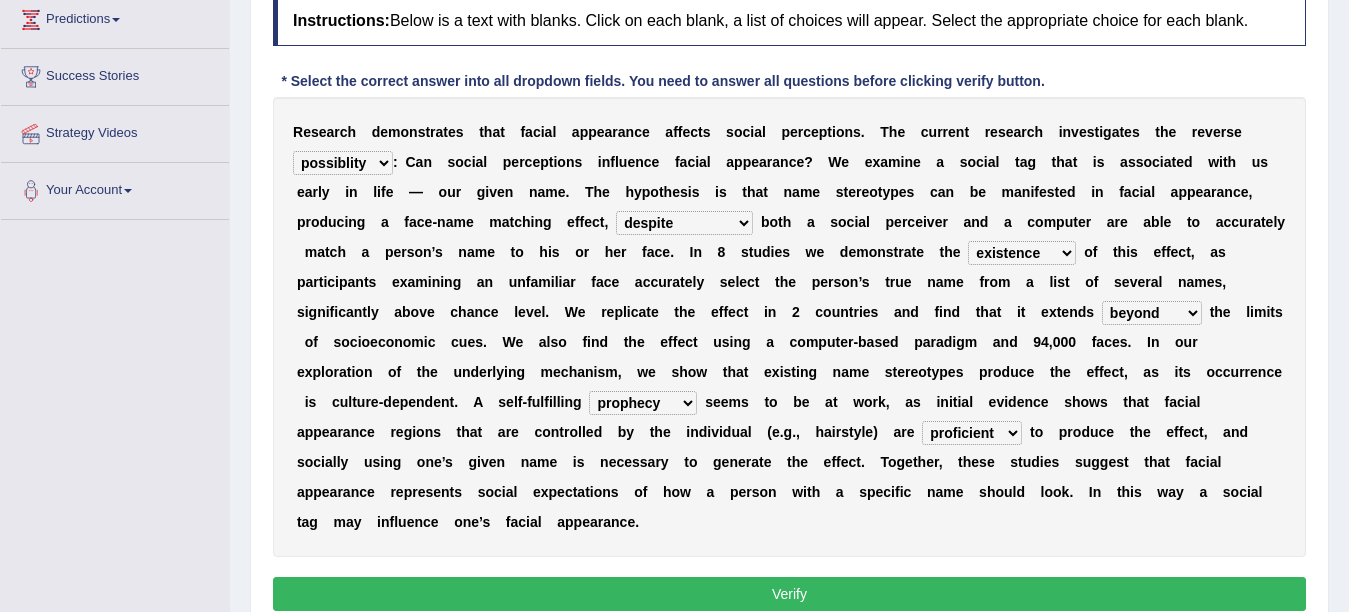 click on "prophecy observation preference stipulation" at bounding box center (643, 403) 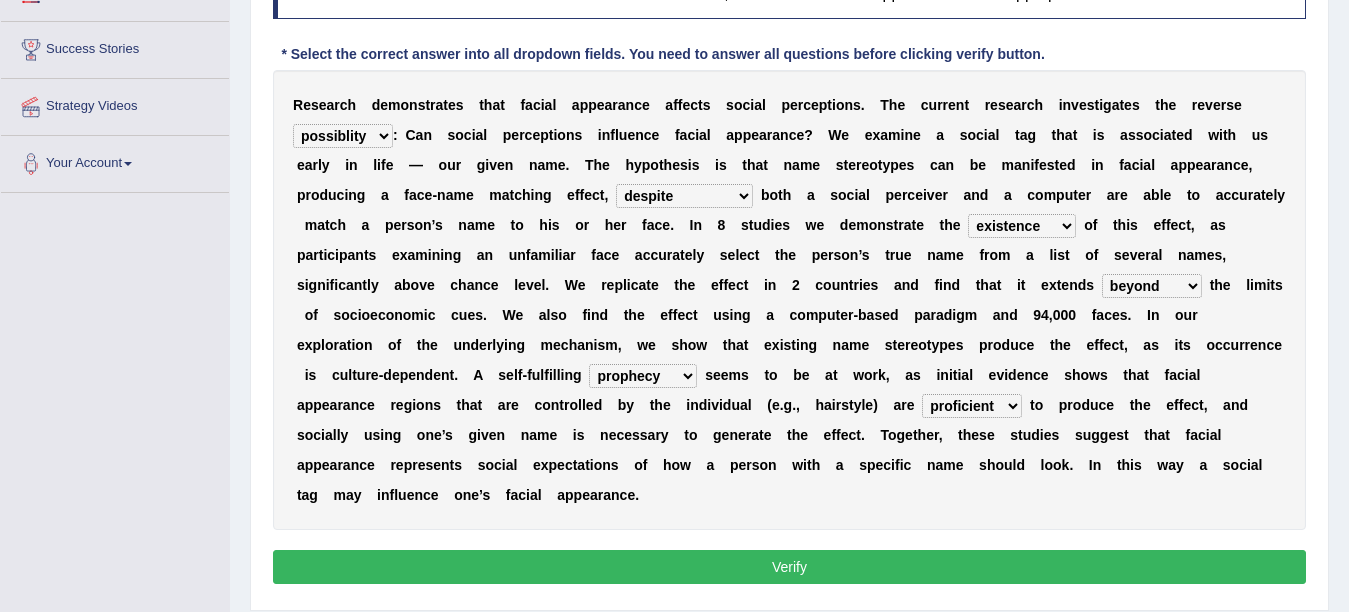 scroll, scrollTop: 342, scrollLeft: 0, axis: vertical 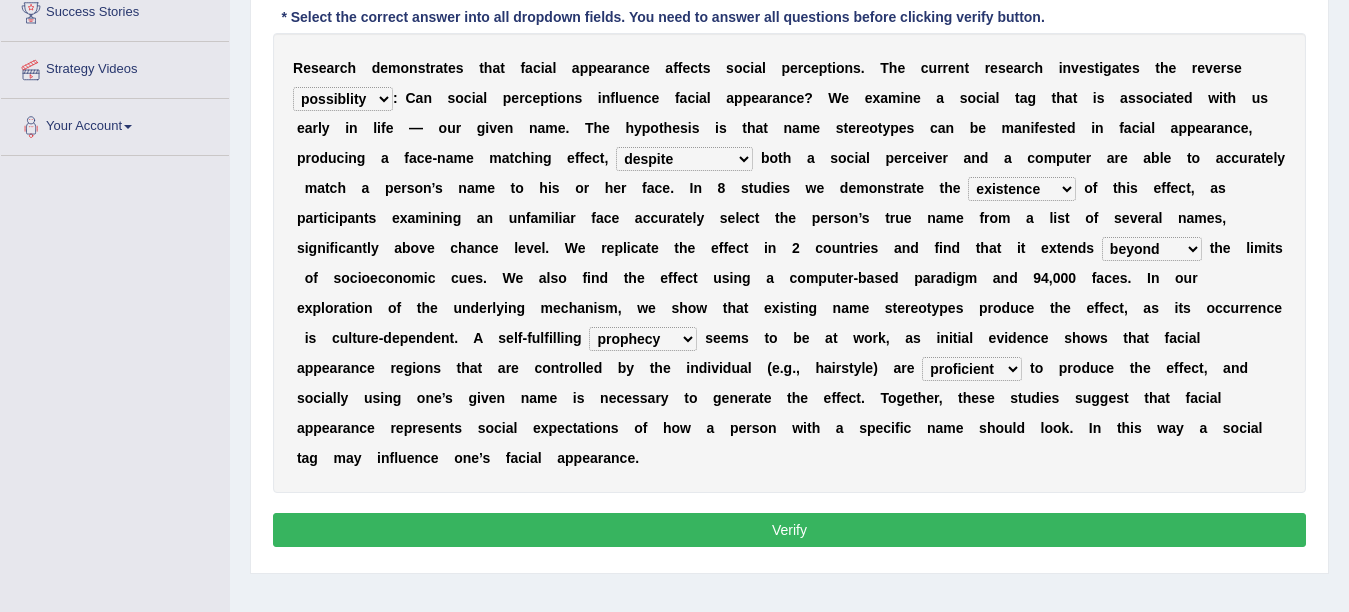 click on "Verify" at bounding box center (789, 530) 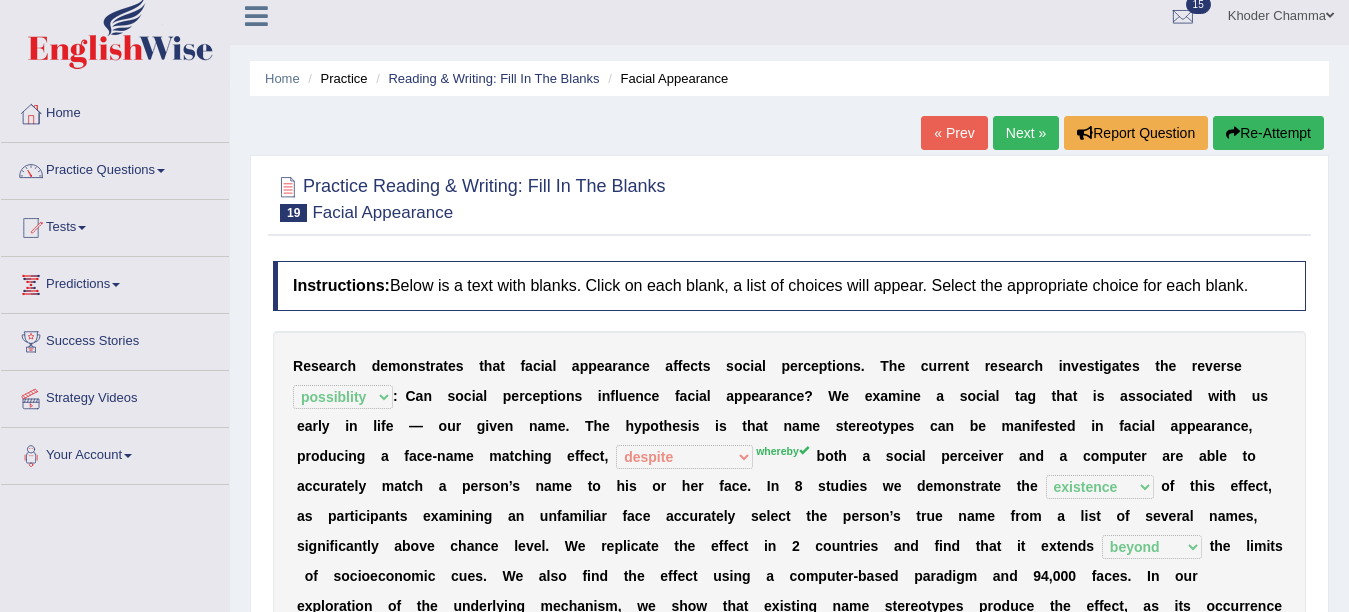 scroll, scrollTop: 0, scrollLeft: 0, axis: both 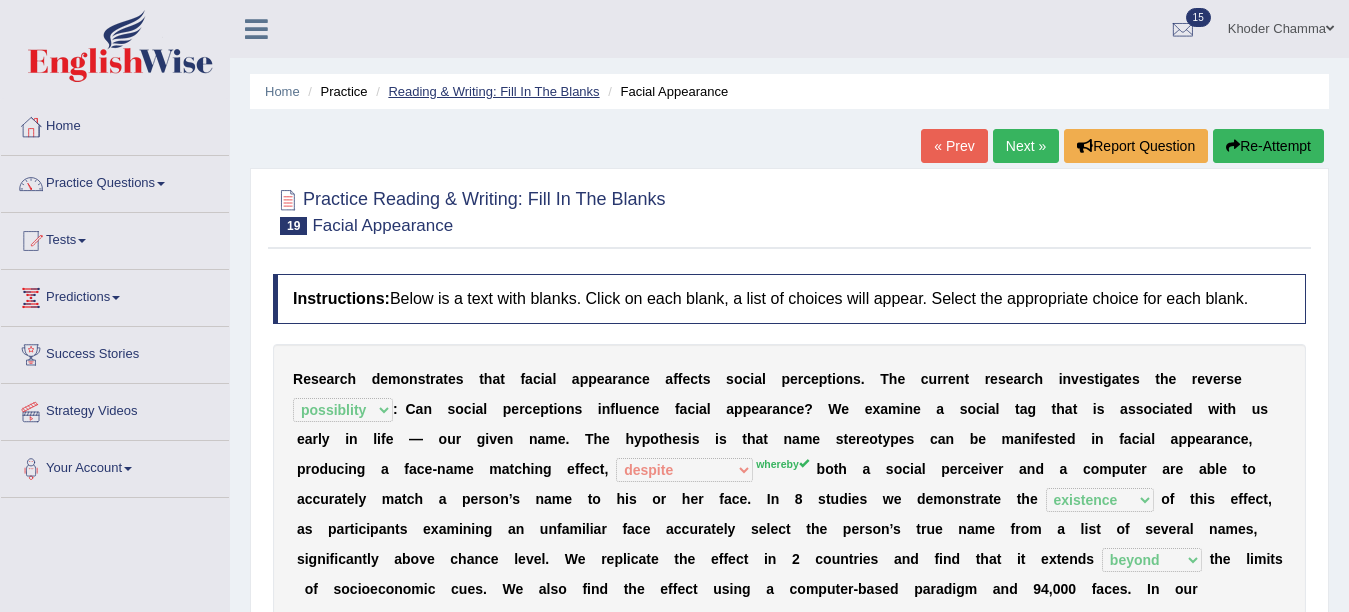 click on "Reading & Writing: Fill In The Blanks" at bounding box center (493, 91) 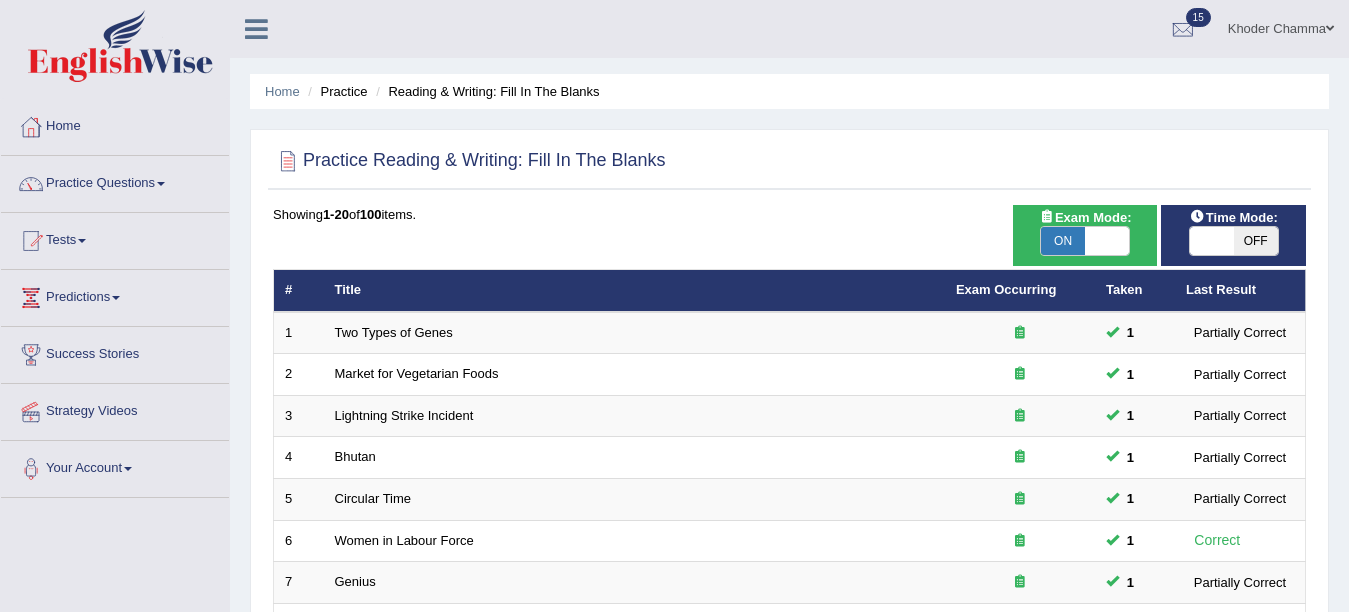 scroll, scrollTop: 712, scrollLeft: 0, axis: vertical 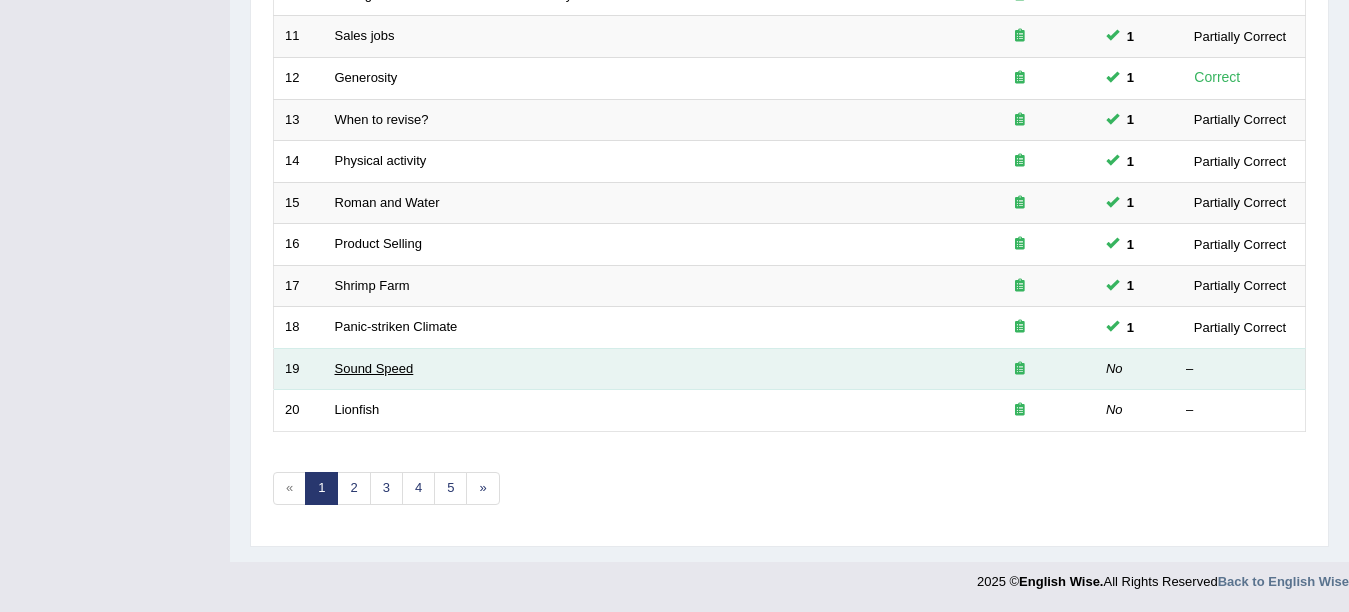 click on "Sound Speed" at bounding box center [374, 368] 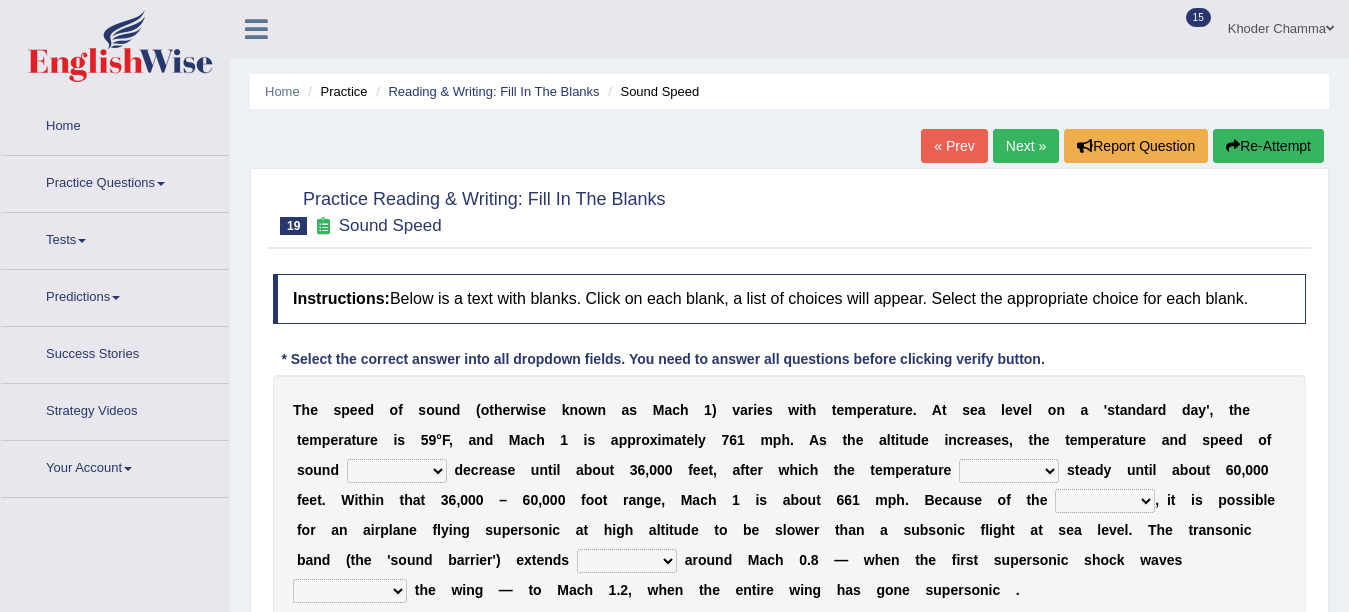 scroll, scrollTop: 0, scrollLeft: 0, axis: both 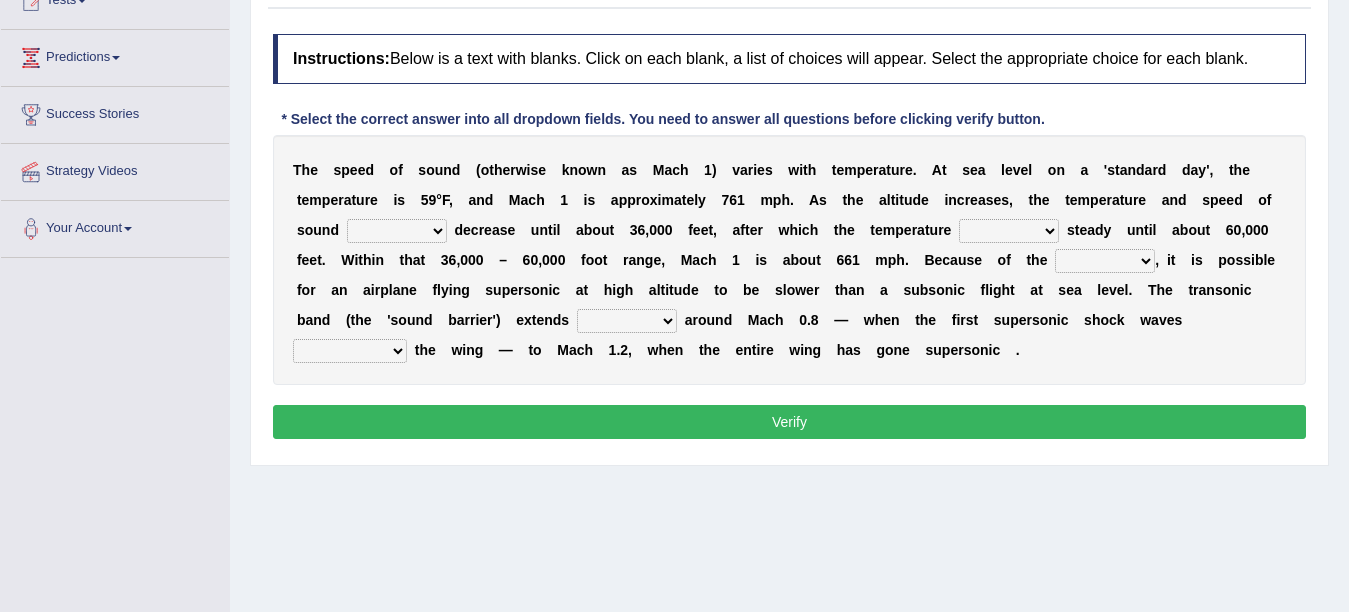 click on "not yet none both" at bounding box center (397, 231) 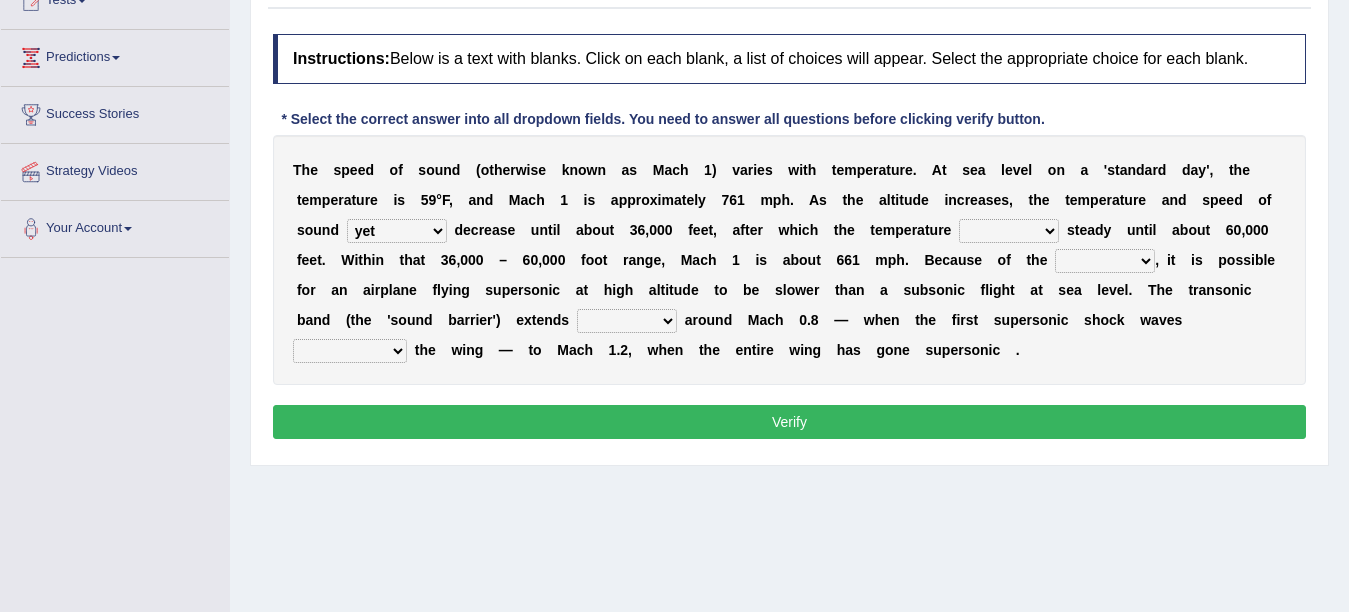 click on "not yet none both" at bounding box center [397, 231] 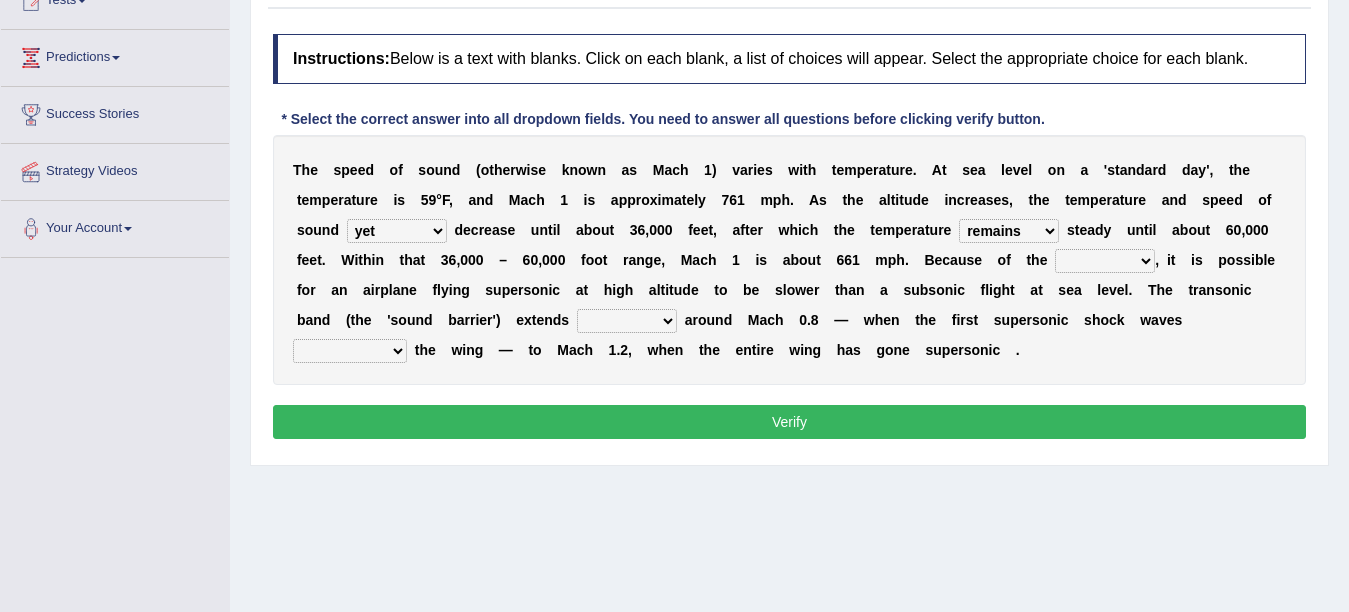 click on "opposes remains plots mutates" at bounding box center (1009, 231) 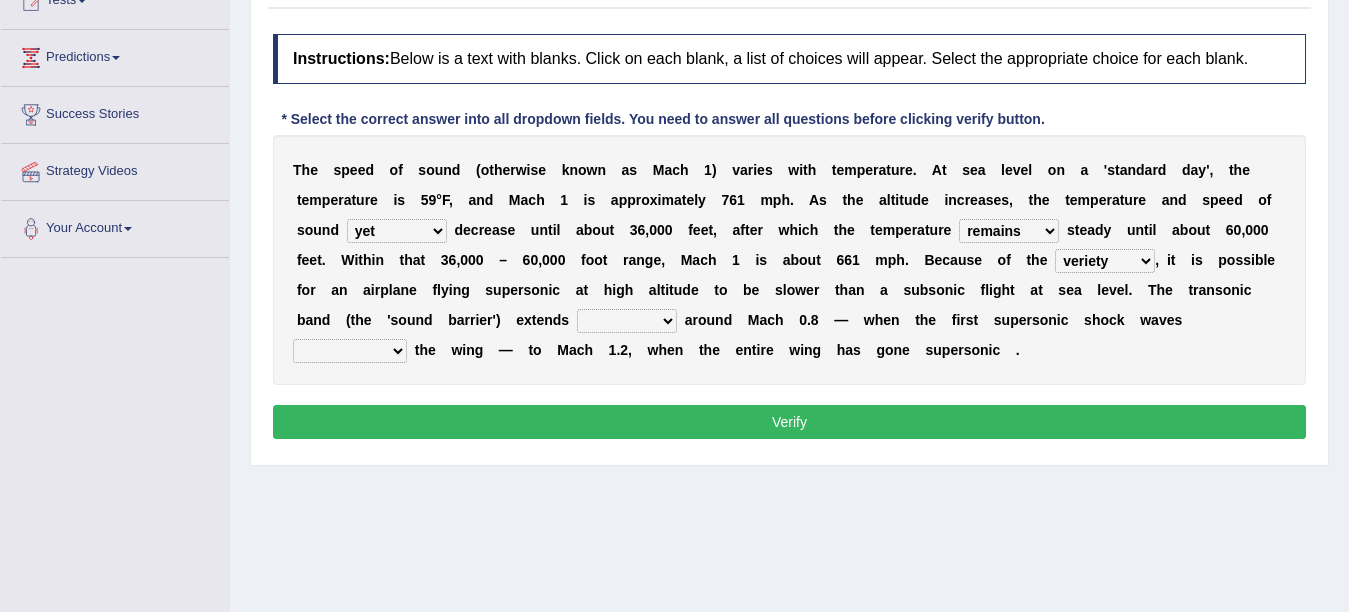 click on "veriety variation ventilation similarity" at bounding box center [1105, 261] 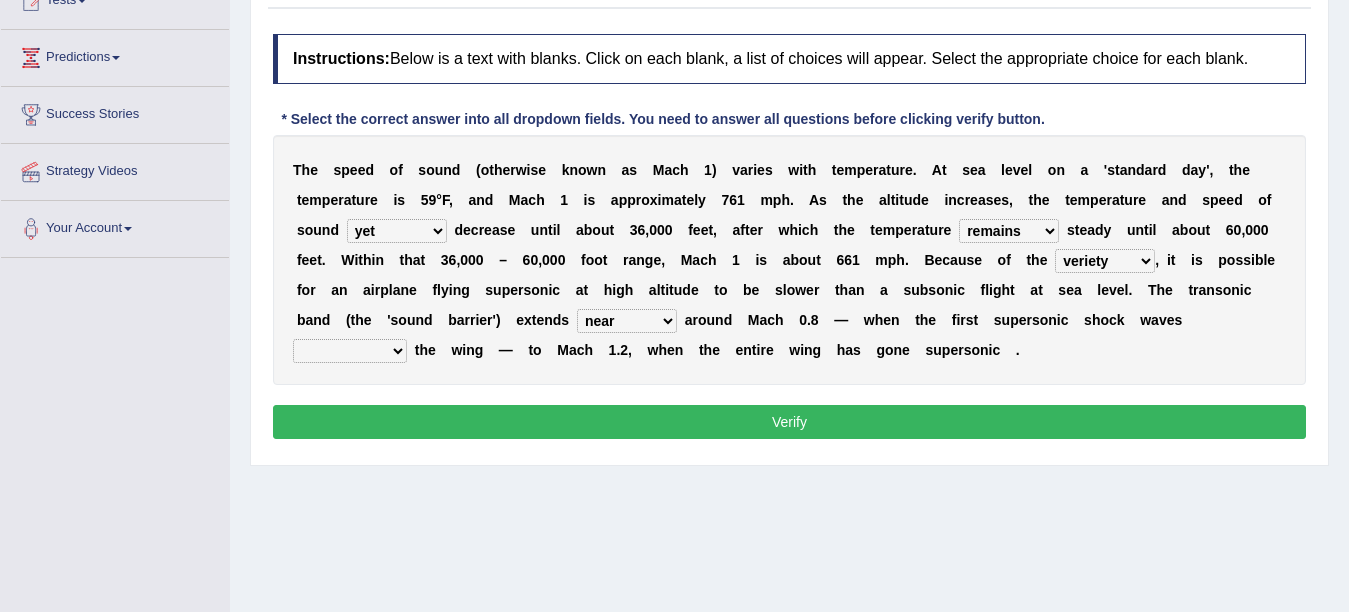 click on "near from with in" at bounding box center (627, 321) 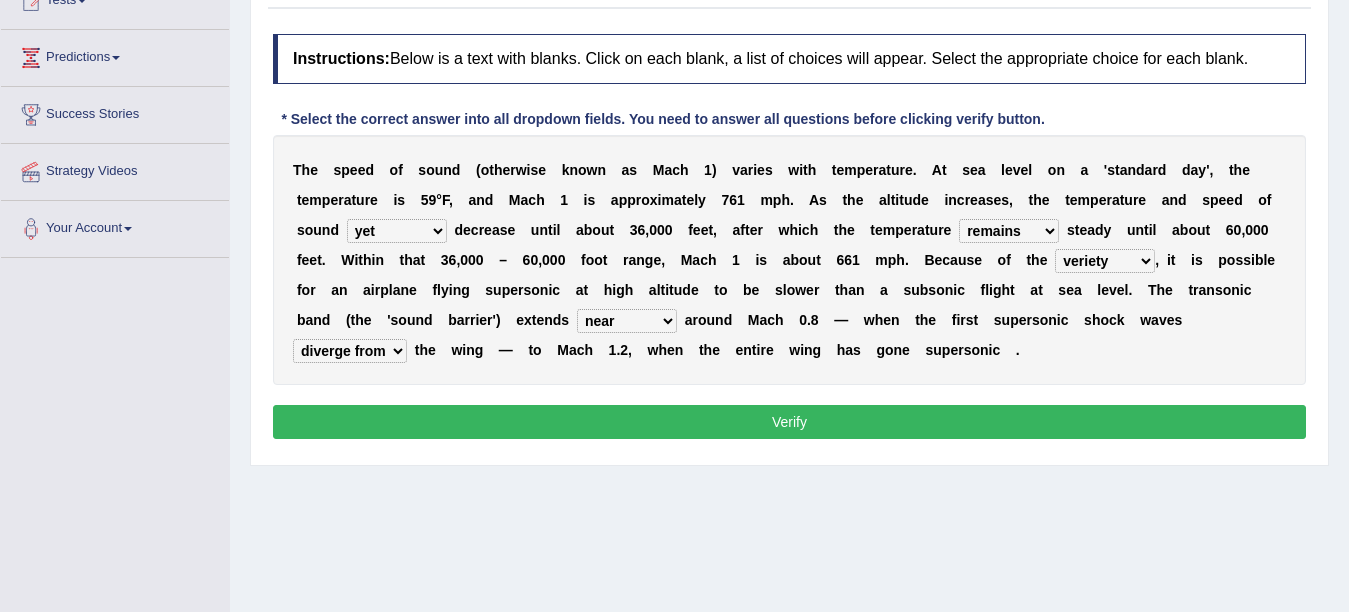 click on "diverge from form on add to prevent from" at bounding box center (350, 351) 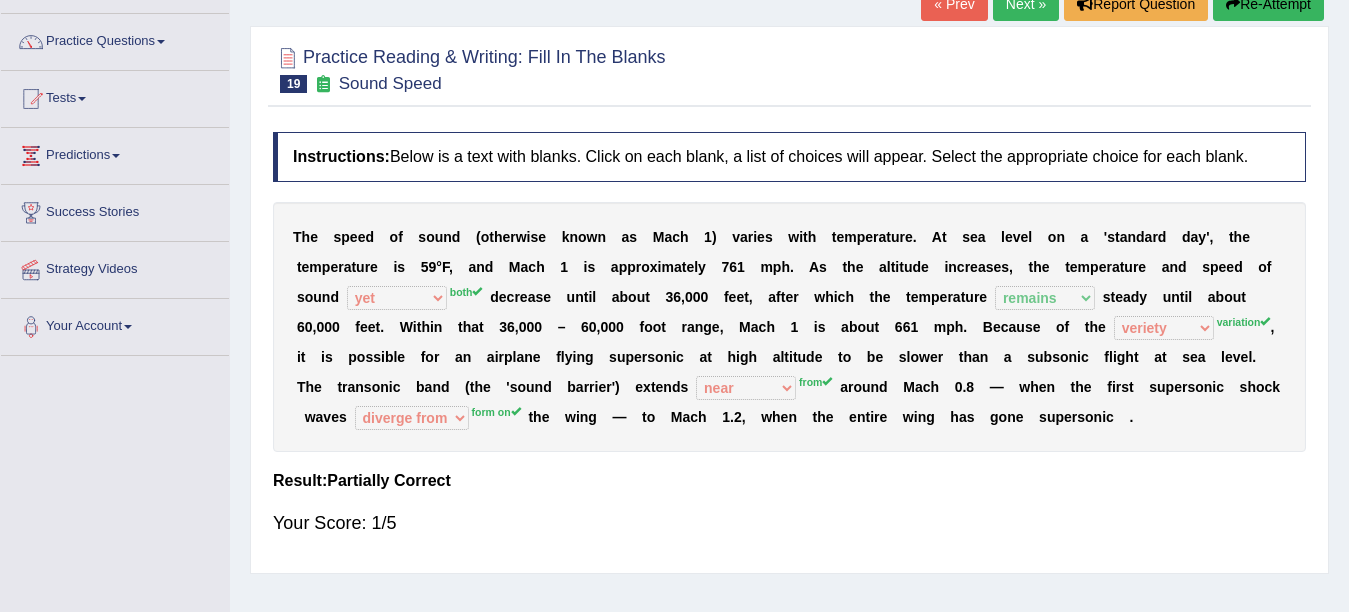 scroll, scrollTop: 0, scrollLeft: 0, axis: both 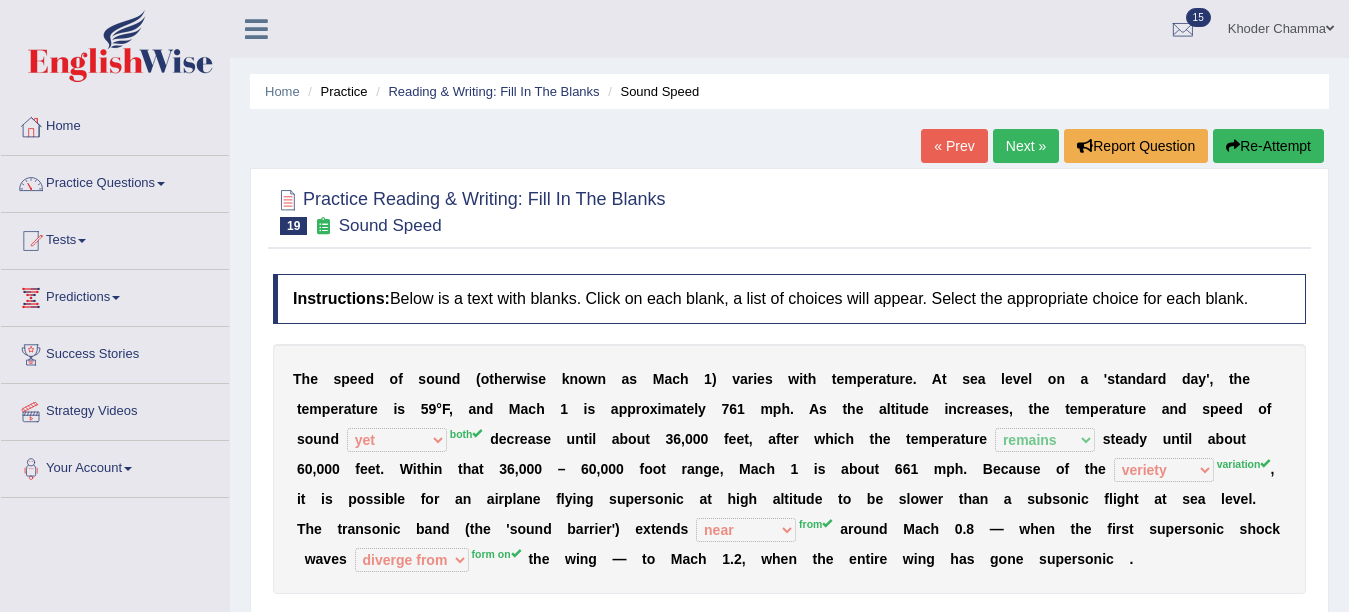 click on "Next »" at bounding box center (1026, 146) 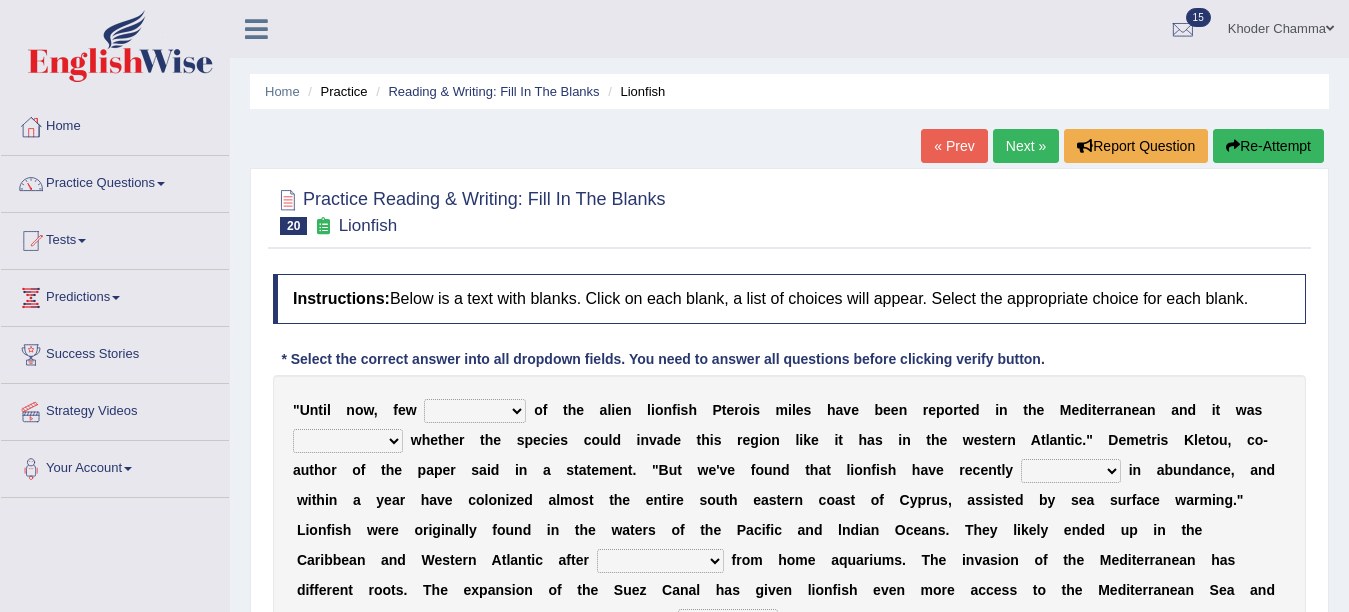 scroll, scrollTop: 0, scrollLeft: 0, axis: both 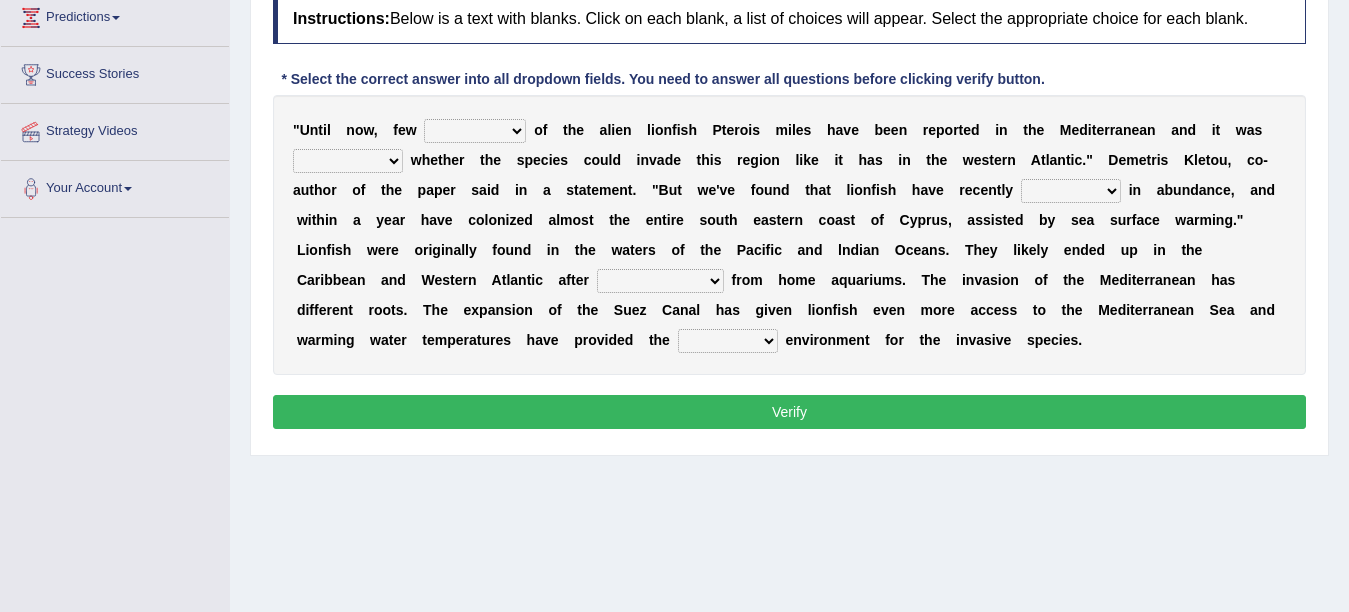 click on "collections sights views sightings" at bounding box center (475, 131) 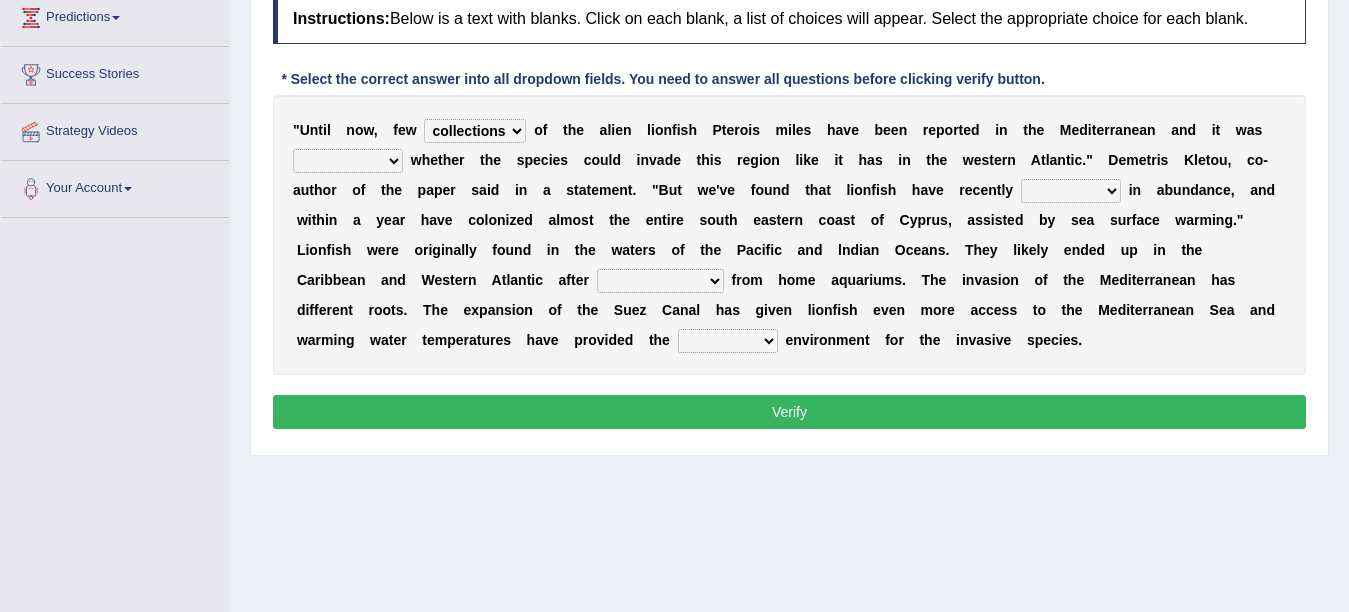 click on "collections sights views sightings" at bounding box center [475, 131] 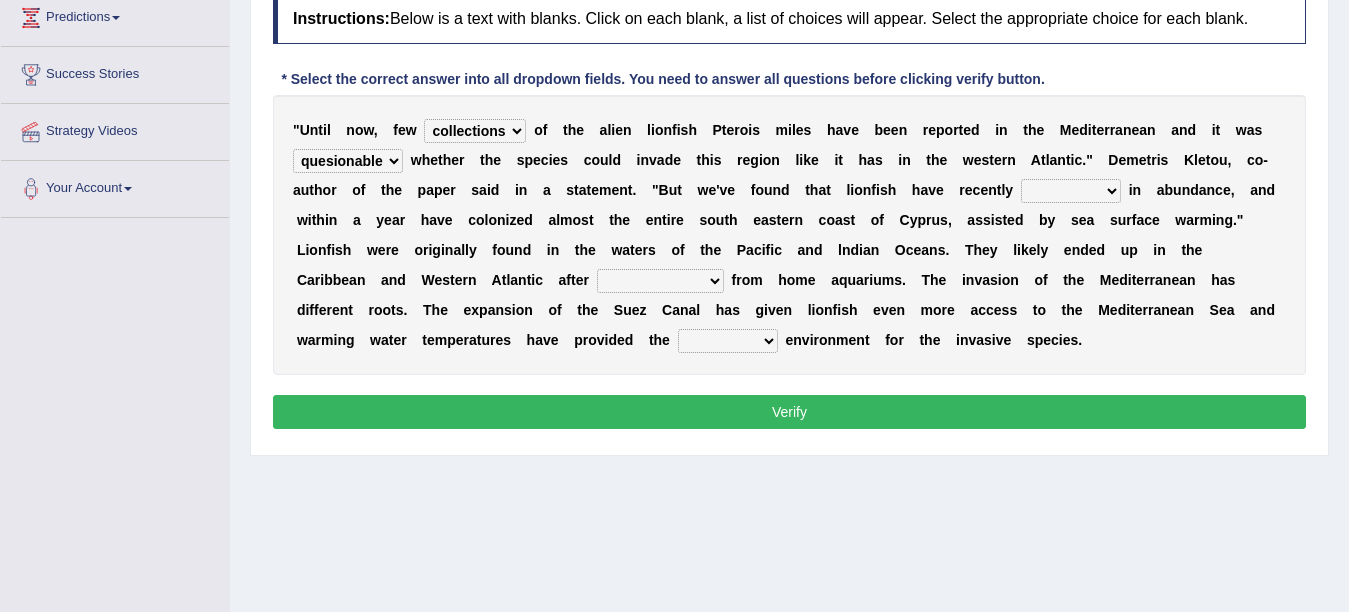 click on "somehow although that quesionable" at bounding box center (348, 161) 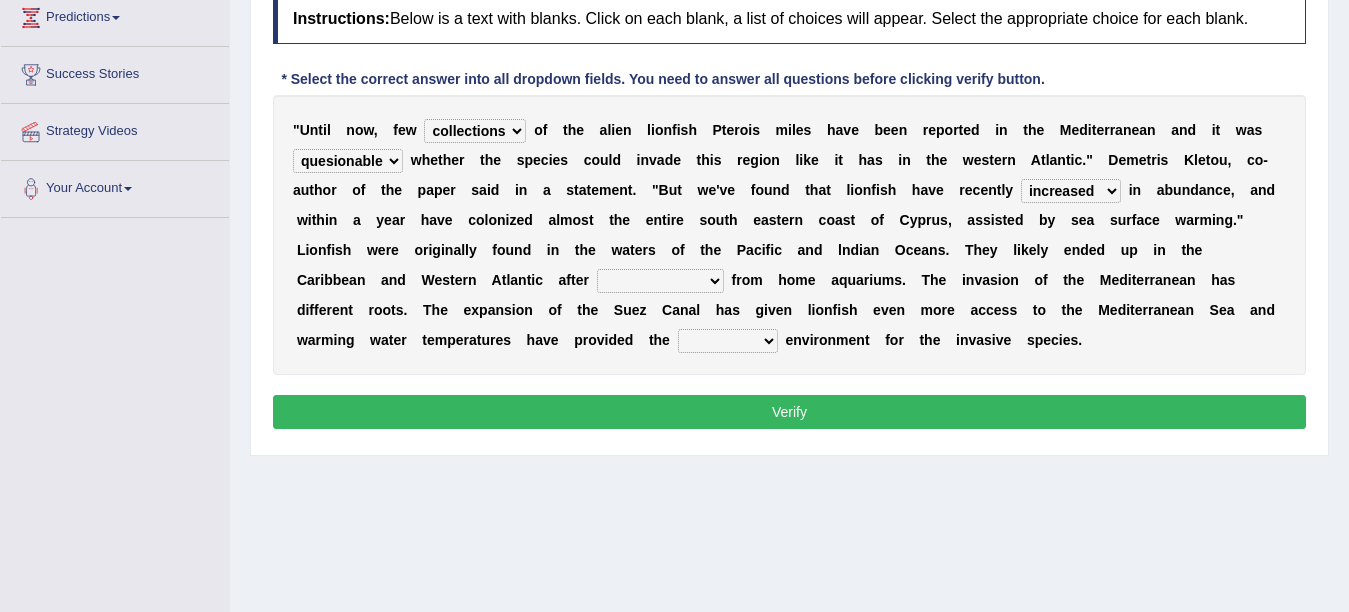 click on "shown flatted stabled increased" at bounding box center [1071, 191] 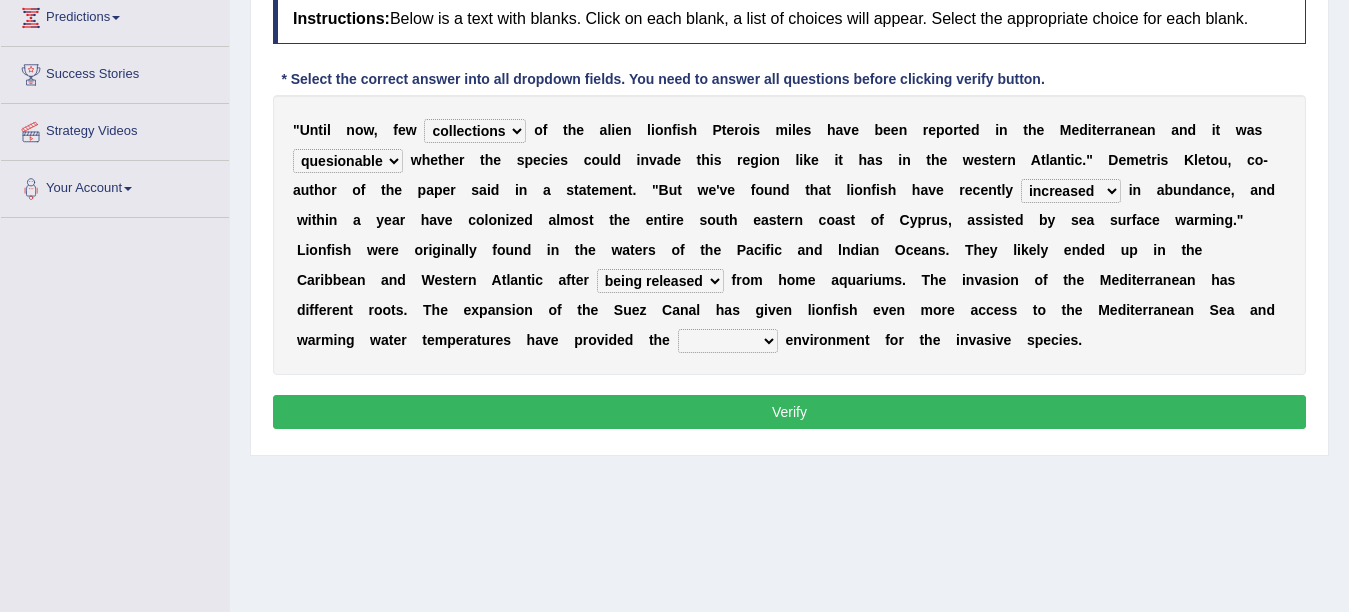 click on "release being released released releasing" at bounding box center (660, 281) 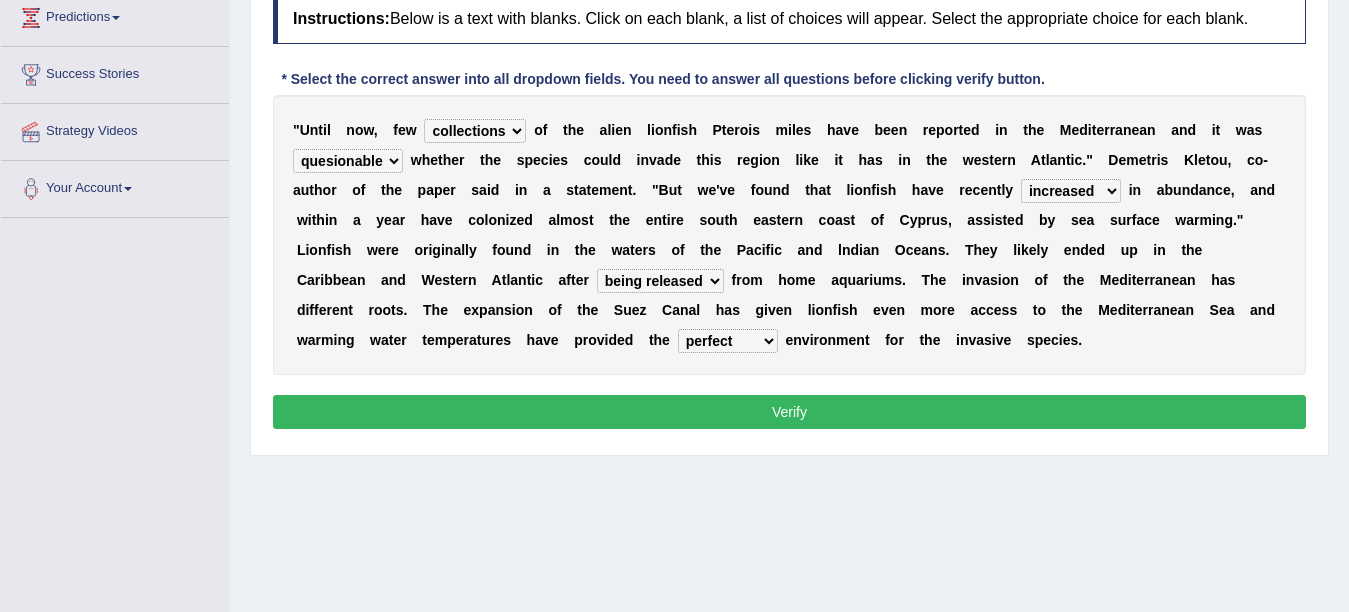 click on "whole overall partial perfect" at bounding box center (728, 341) 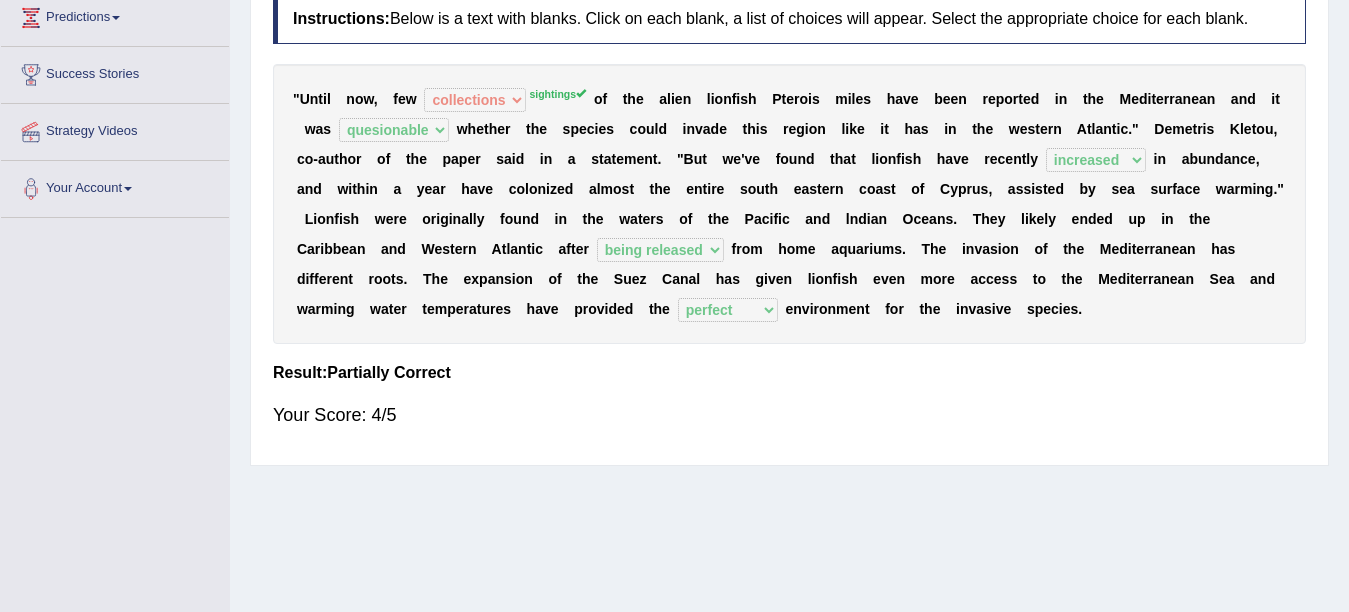 scroll, scrollTop: 19, scrollLeft: 0, axis: vertical 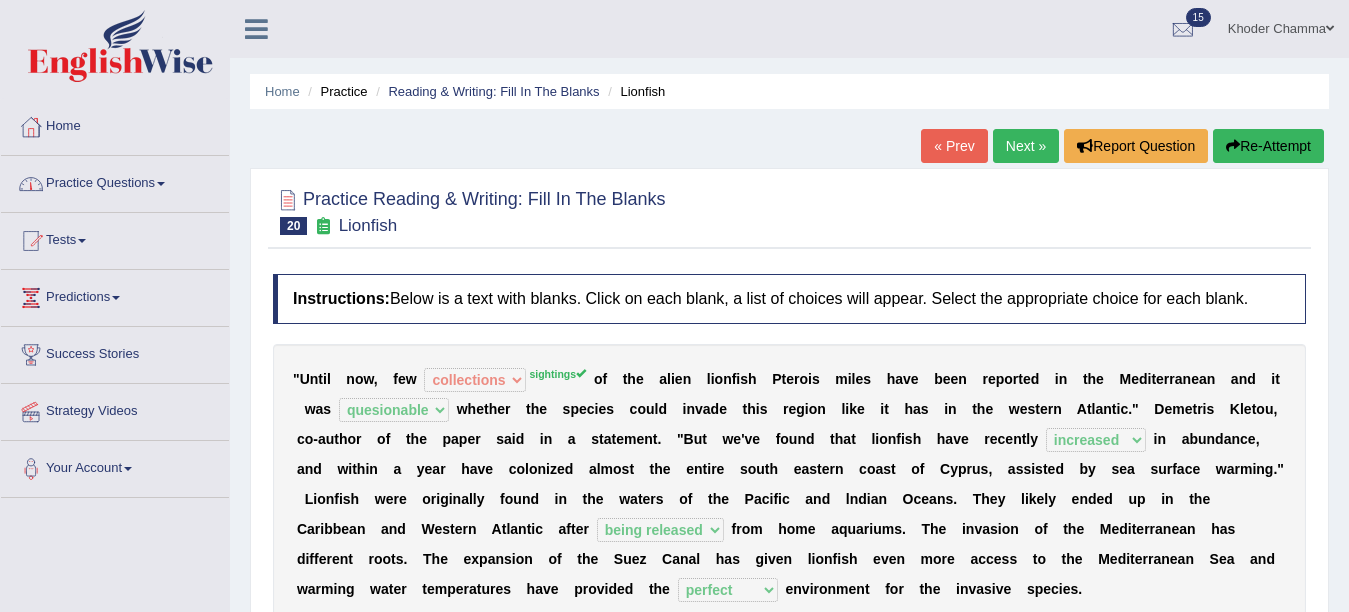 click on "Practice Questions" at bounding box center [115, 181] 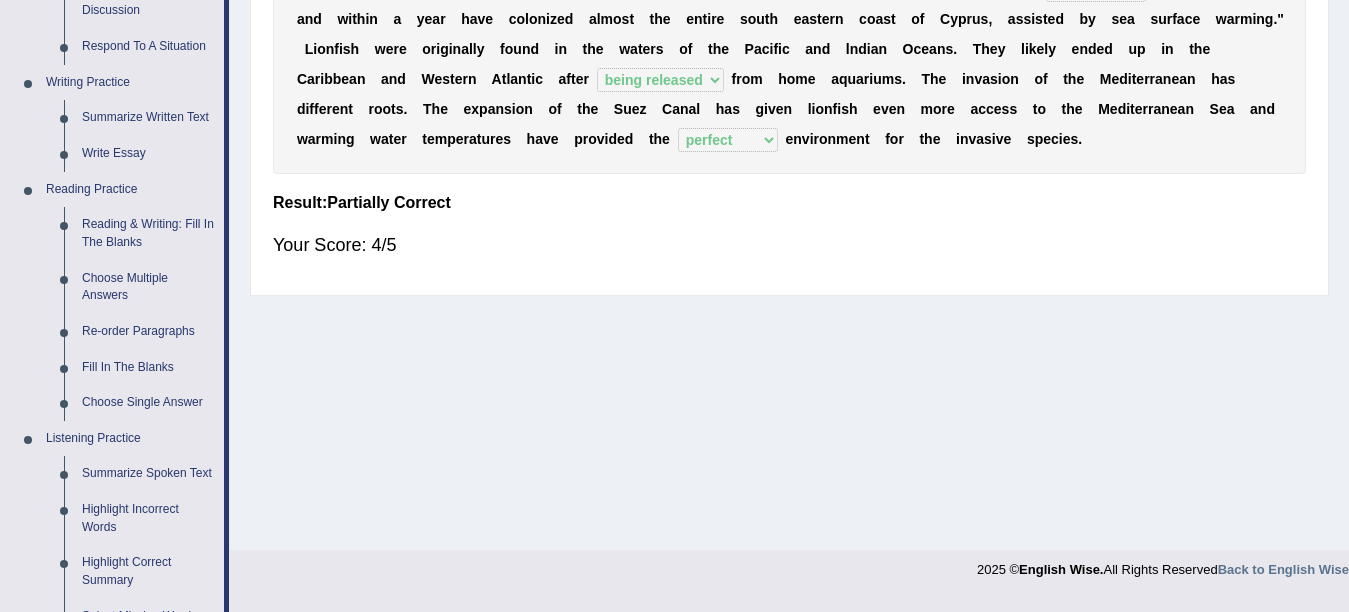 scroll, scrollTop: 456, scrollLeft: 0, axis: vertical 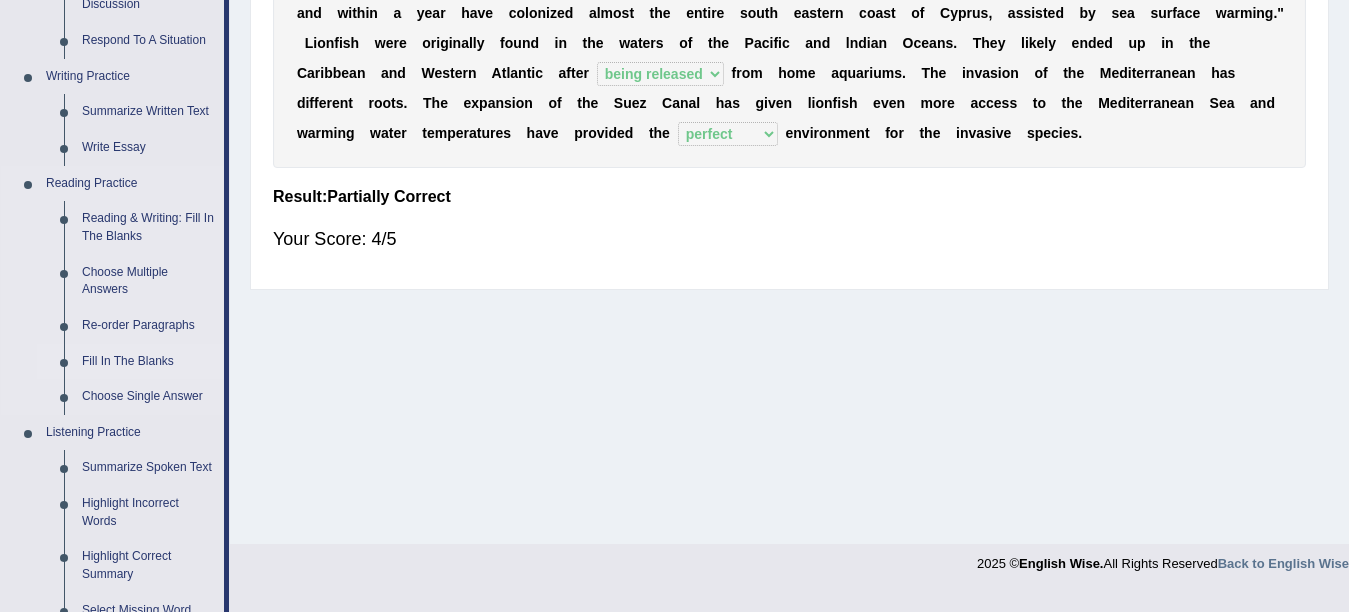 click on "Fill In The Blanks" at bounding box center [148, 362] 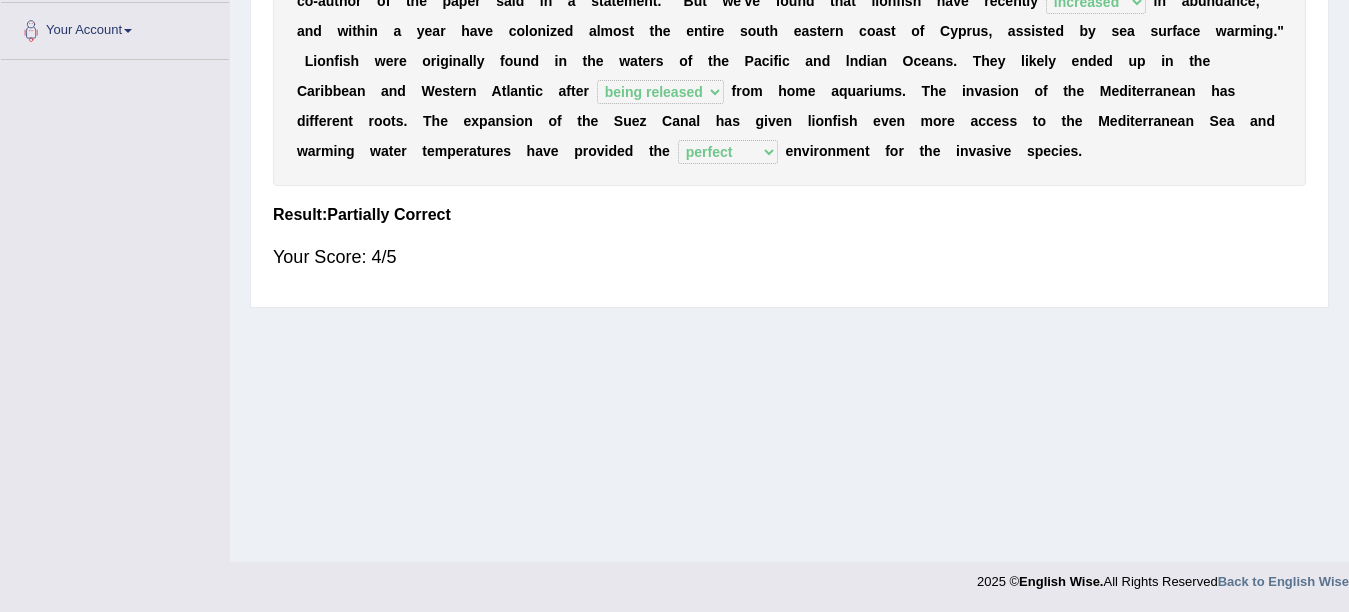scroll, scrollTop: 438, scrollLeft: 0, axis: vertical 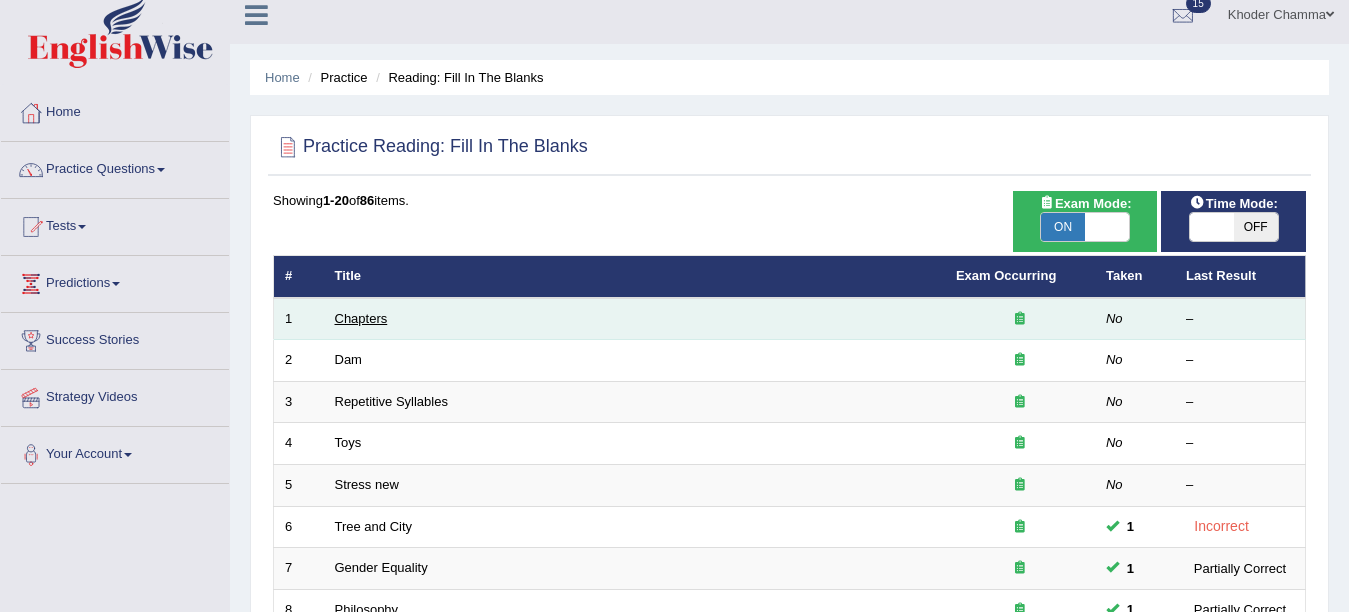 click on "Chapters" at bounding box center (361, 318) 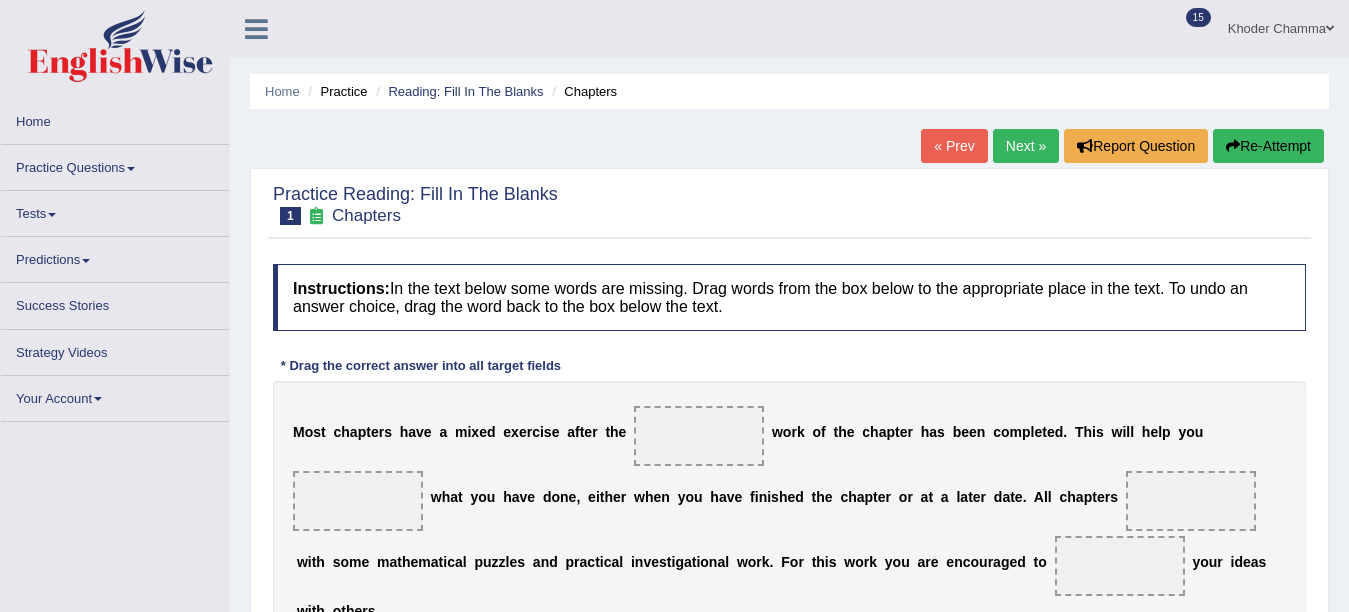 scroll, scrollTop: 0, scrollLeft: 0, axis: both 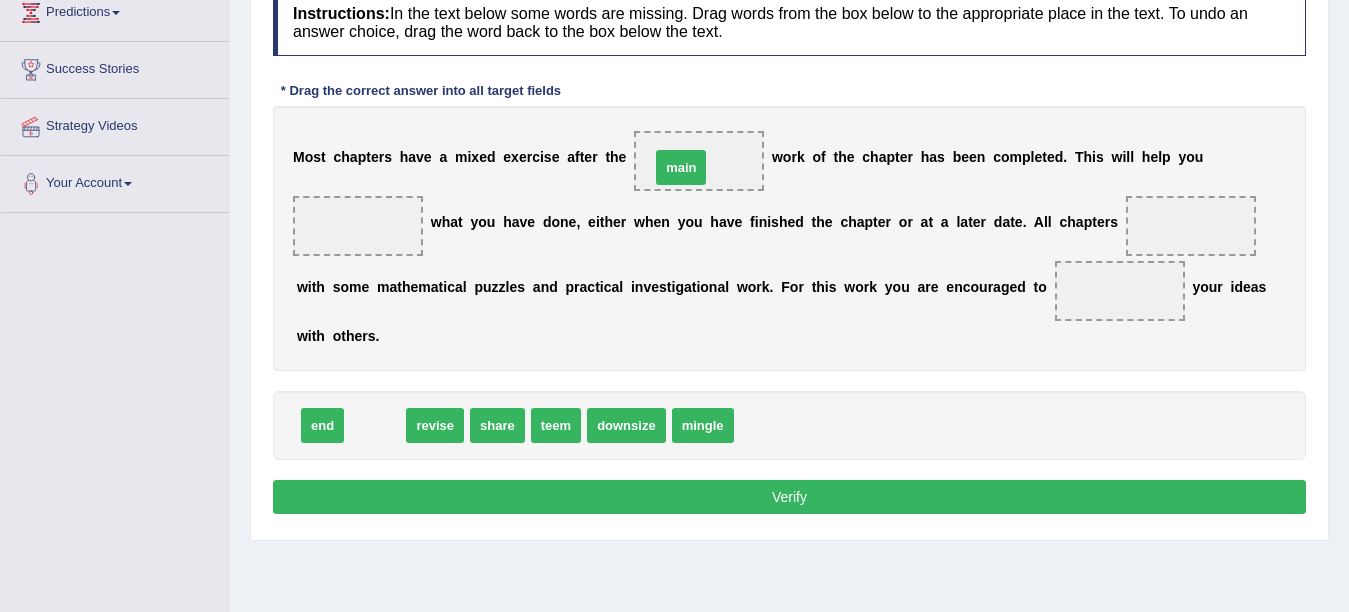 drag, startPoint x: 365, startPoint y: 419, endPoint x: 672, endPoint y: 161, distance: 401.01495 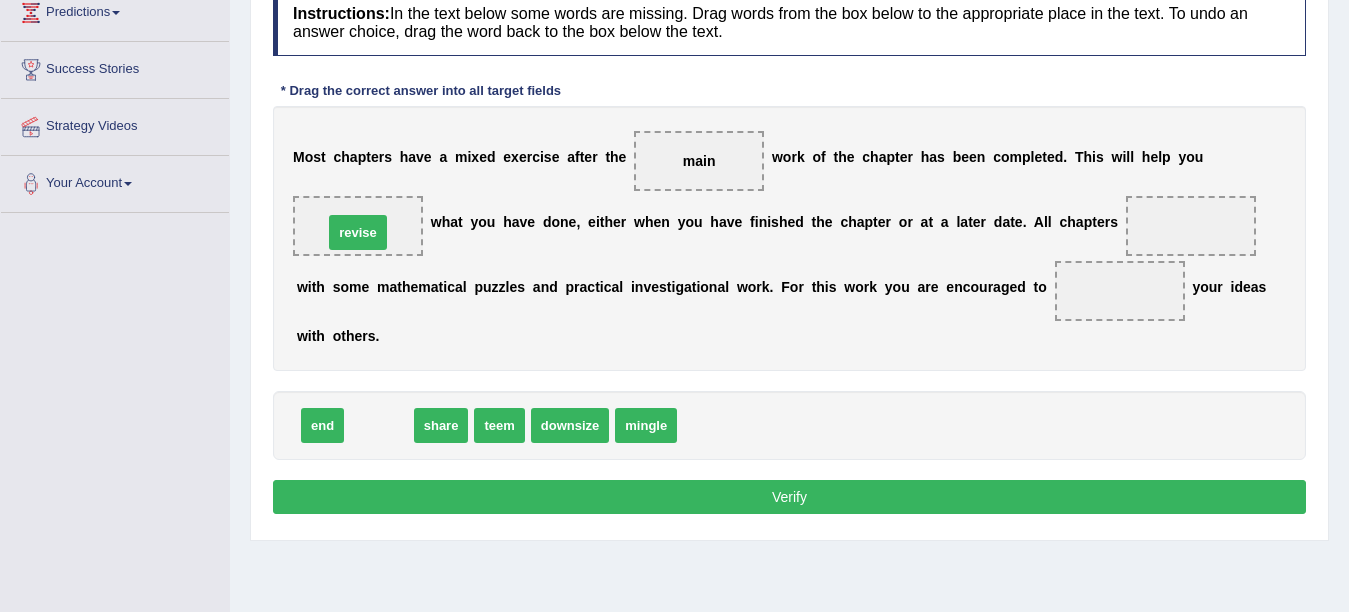 drag, startPoint x: 379, startPoint y: 427, endPoint x: 358, endPoint y: 236, distance: 192.15099 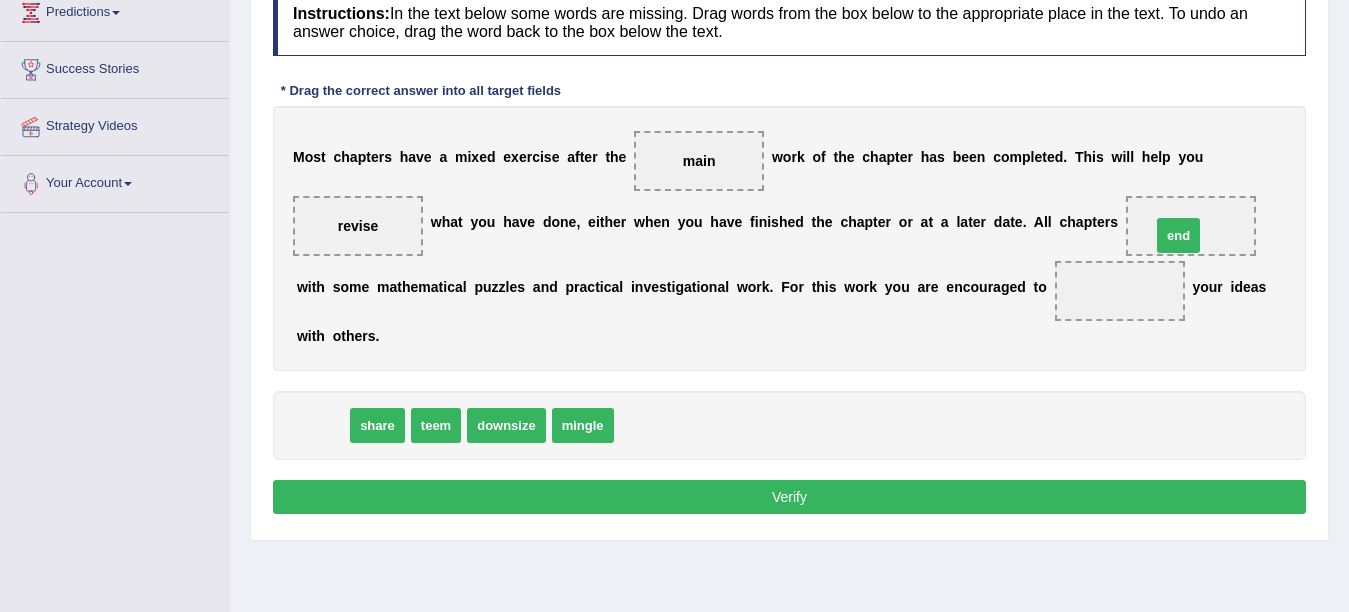 drag, startPoint x: 311, startPoint y: 423, endPoint x: 1167, endPoint y: 233, distance: 876.83295 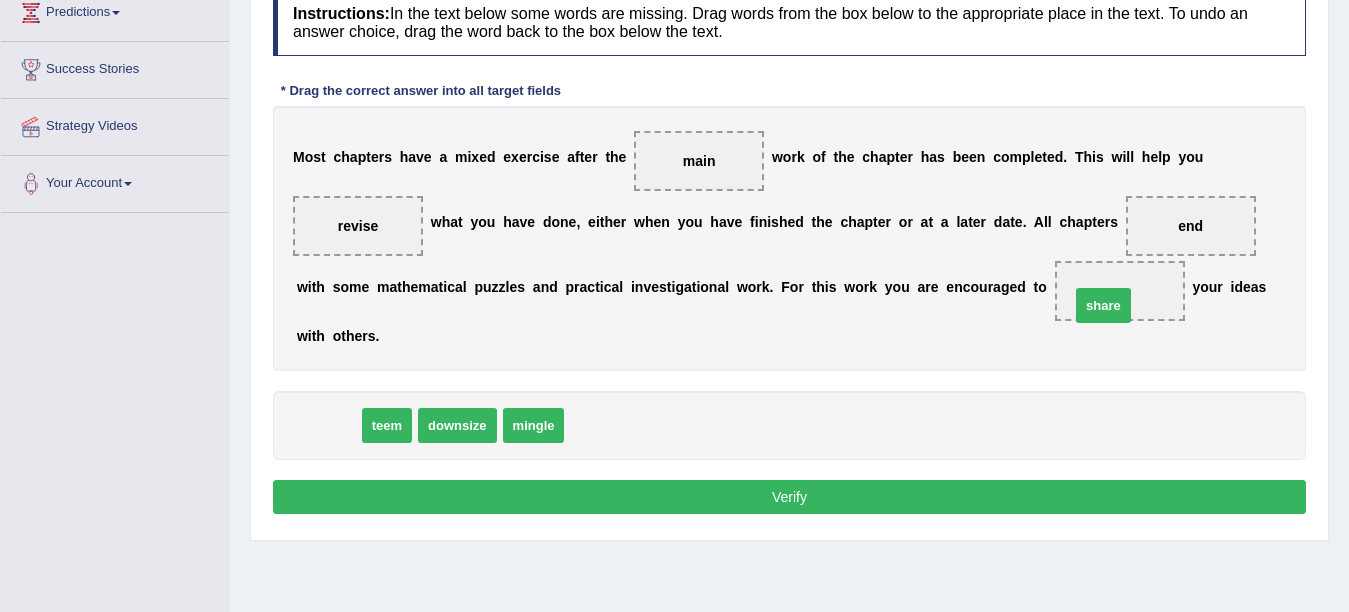 drag, startPoint x: 330, startPoint y: 430, endPoint x: 1105, endPoint y: 310, distance: 784.2353 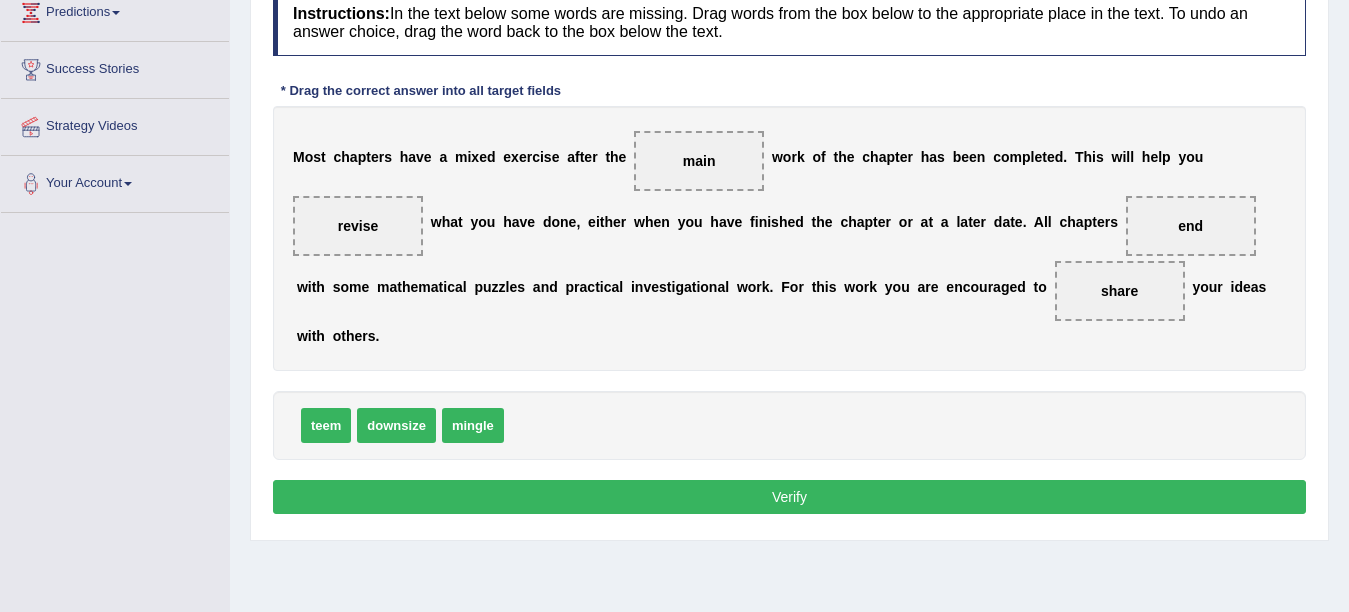 click on "Verify" at bounding box center (789, 497) 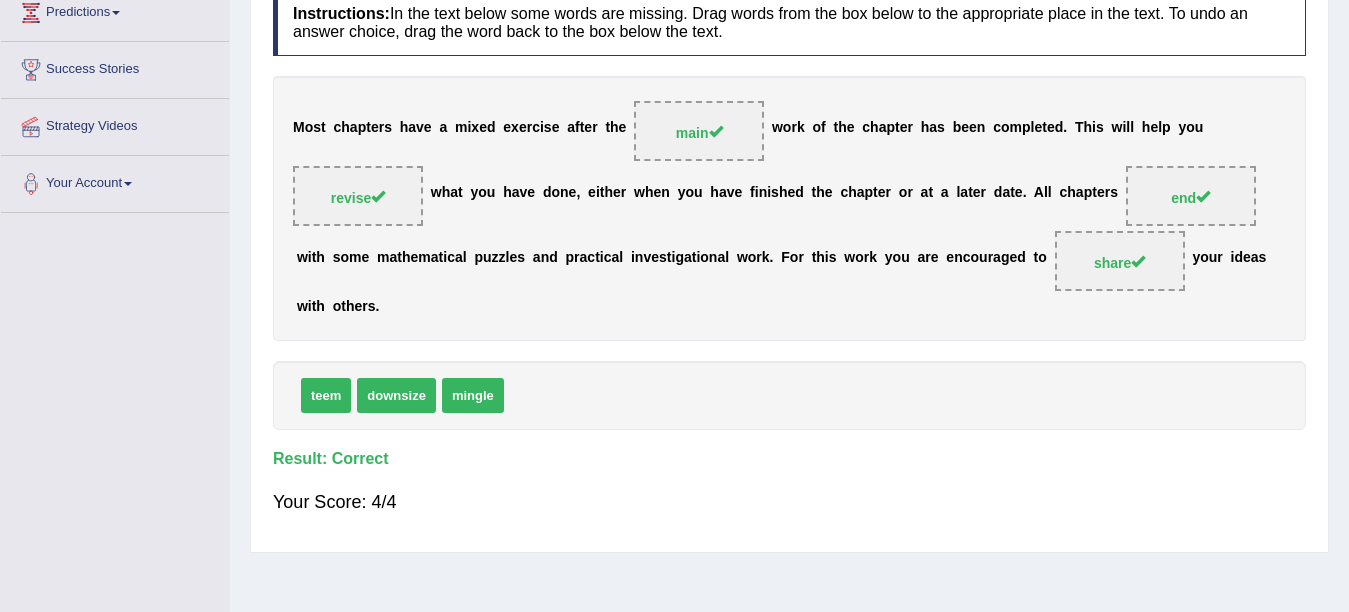 scroll, scrollTop: 29, scrollLeft: 0, axis: vertical 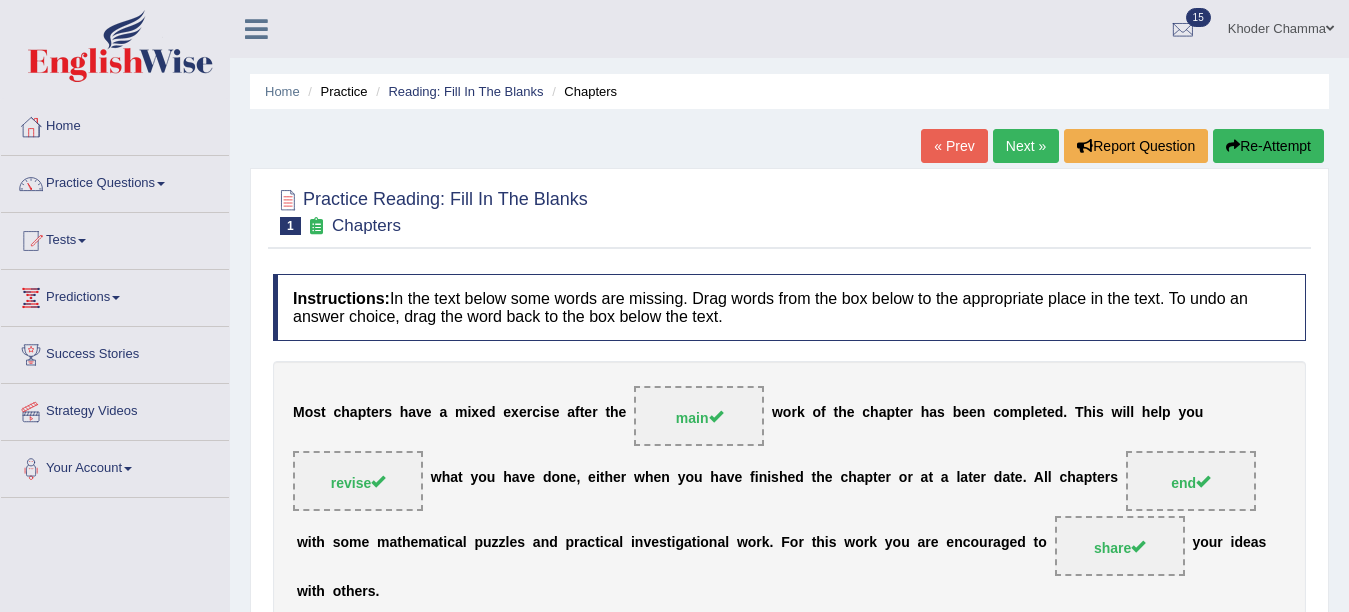 click on "Next »" at bounding box center [1026, 146] 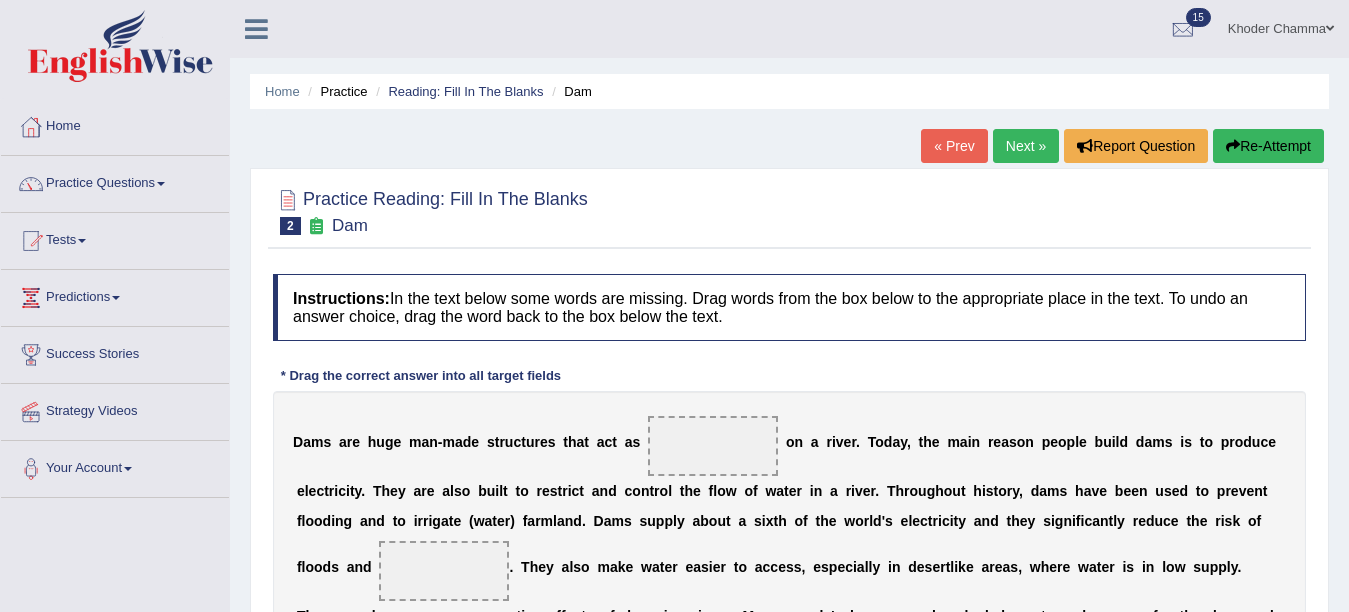 scroll, scrollTop: 0, scrollLeft: 0, axis: both 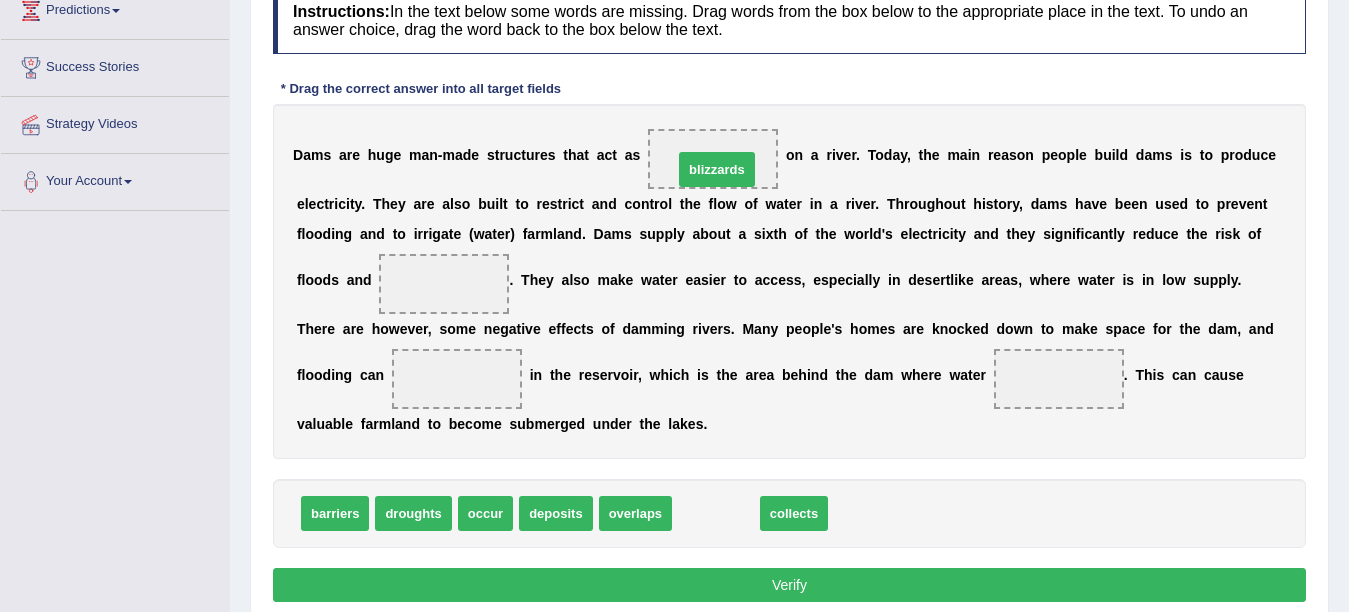 drag, startPoint x: 720, startPoint y: 509, endPoint x: 721, endPoint y: 164, distance: 345.00143 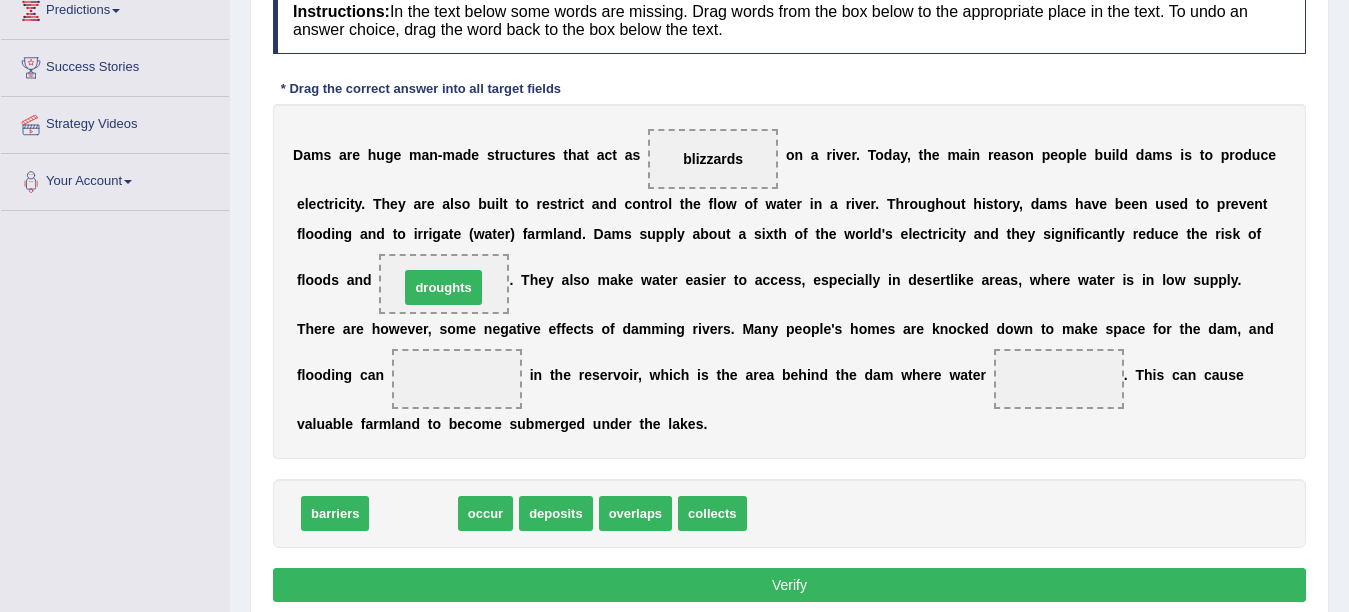drag, startPoint x: 407, startPoint y: 519, endPoint x: 437, endPoint y: 293, distance: 227.98245 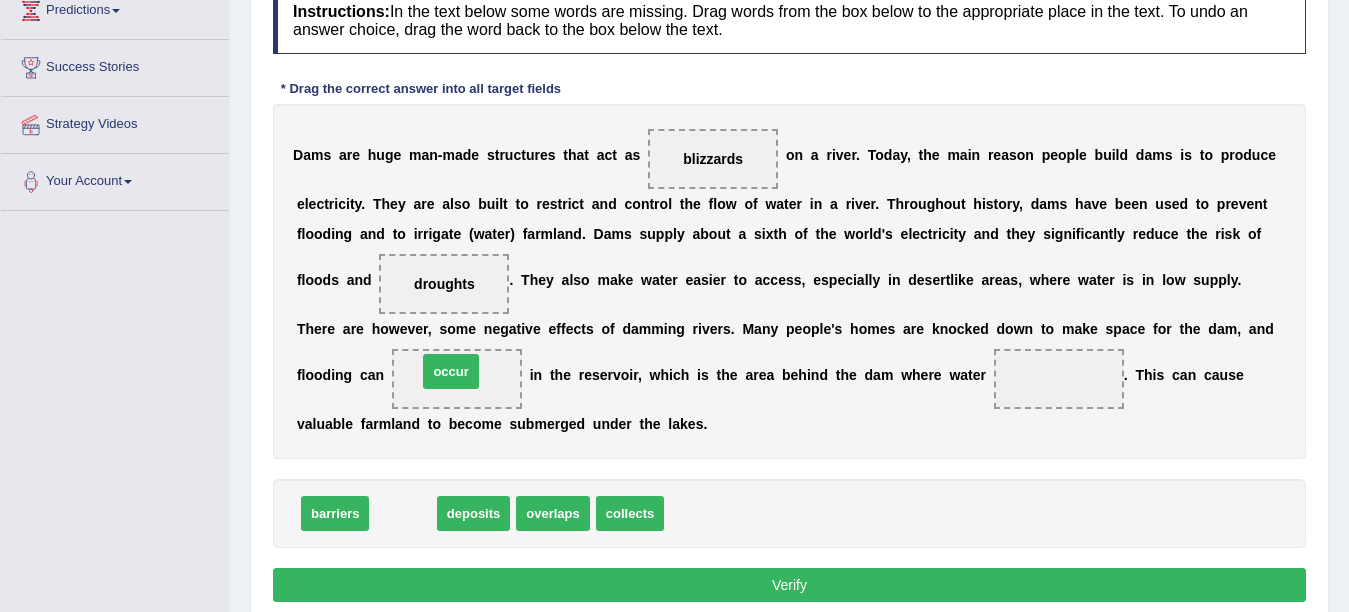 drag, startPoint x: 409, startPoint y: 509, endPoint x: 457, endPoint y: 367, distance: 149.8933 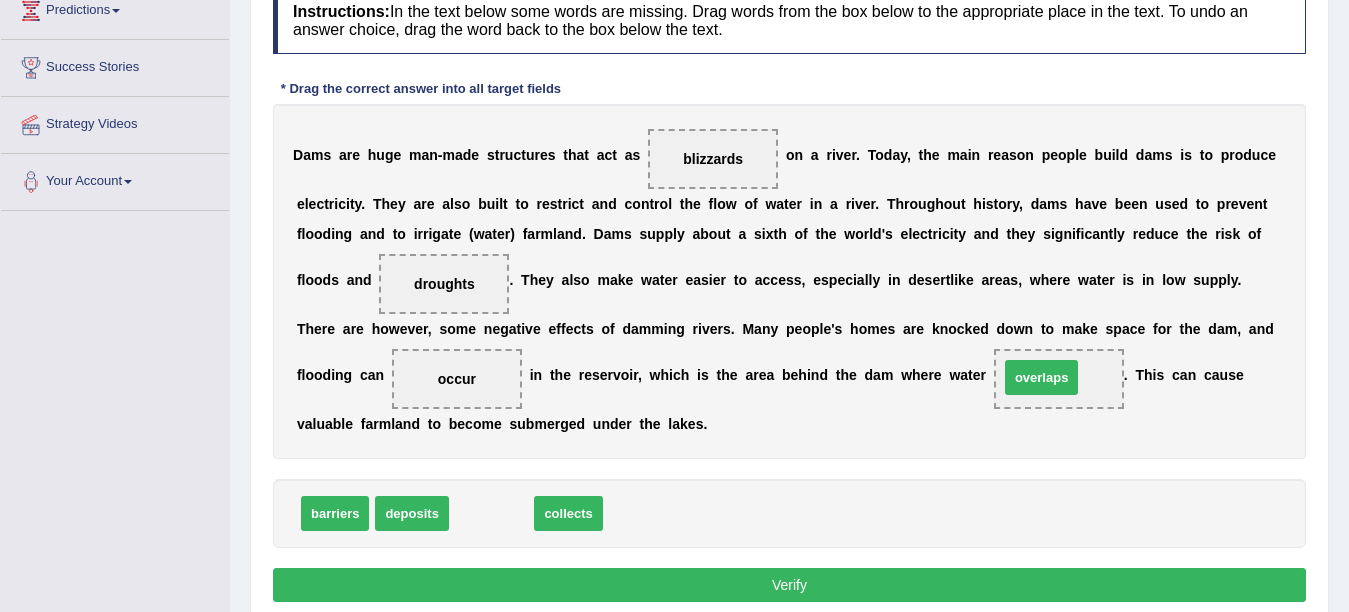drag, startPoint x: 479, startPoint y: 514, endPoint x: 1037, endPoint y: 381, distance: 573.6314 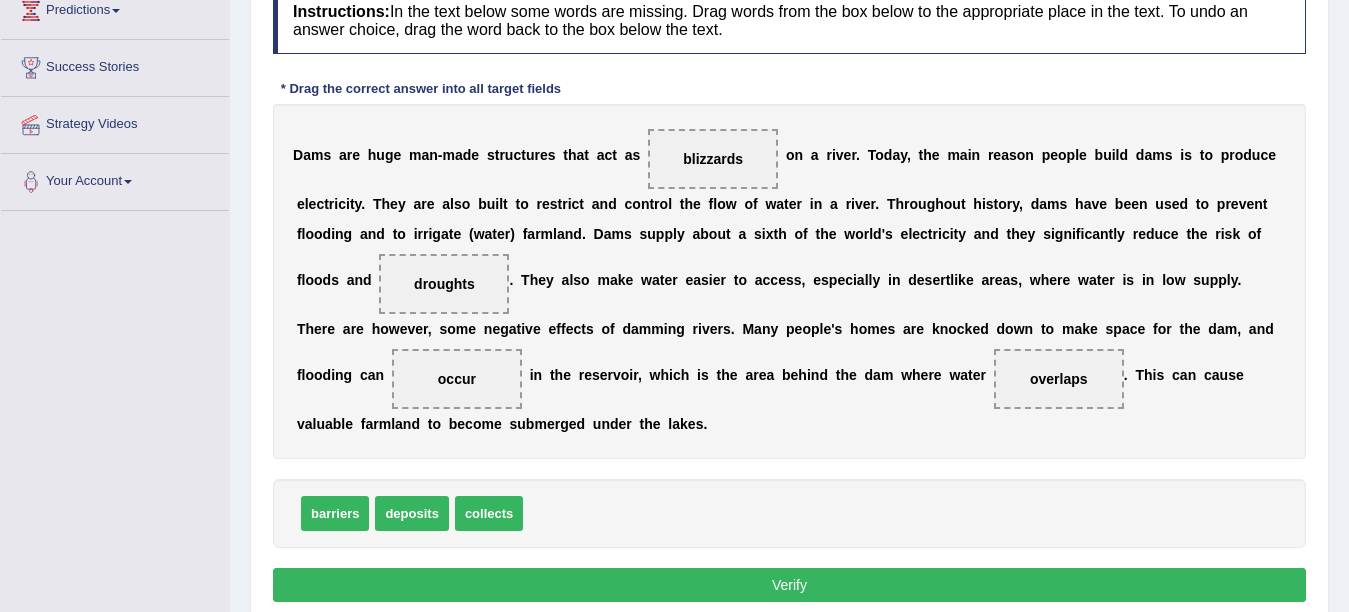 click on "Verify" at bounding box center (789, 585) 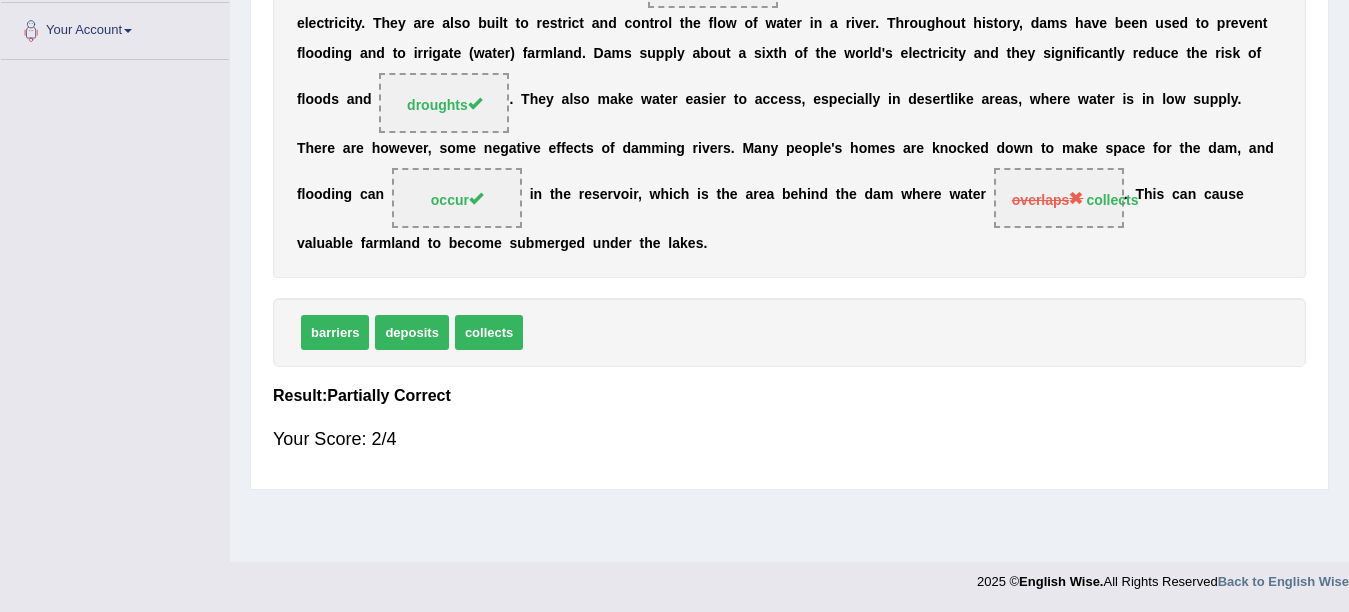 scroll, scrollTop: 0, scrollLeft: 0, axis: both 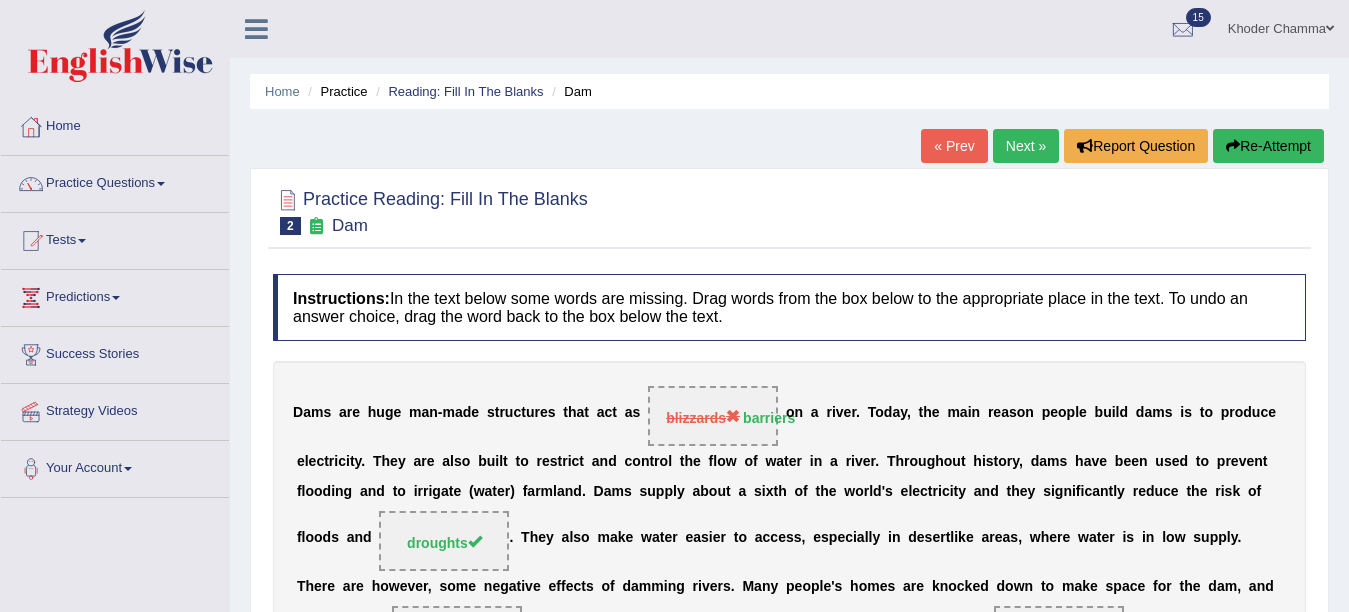 click on "Next »" at bounding box center [1026, 146] 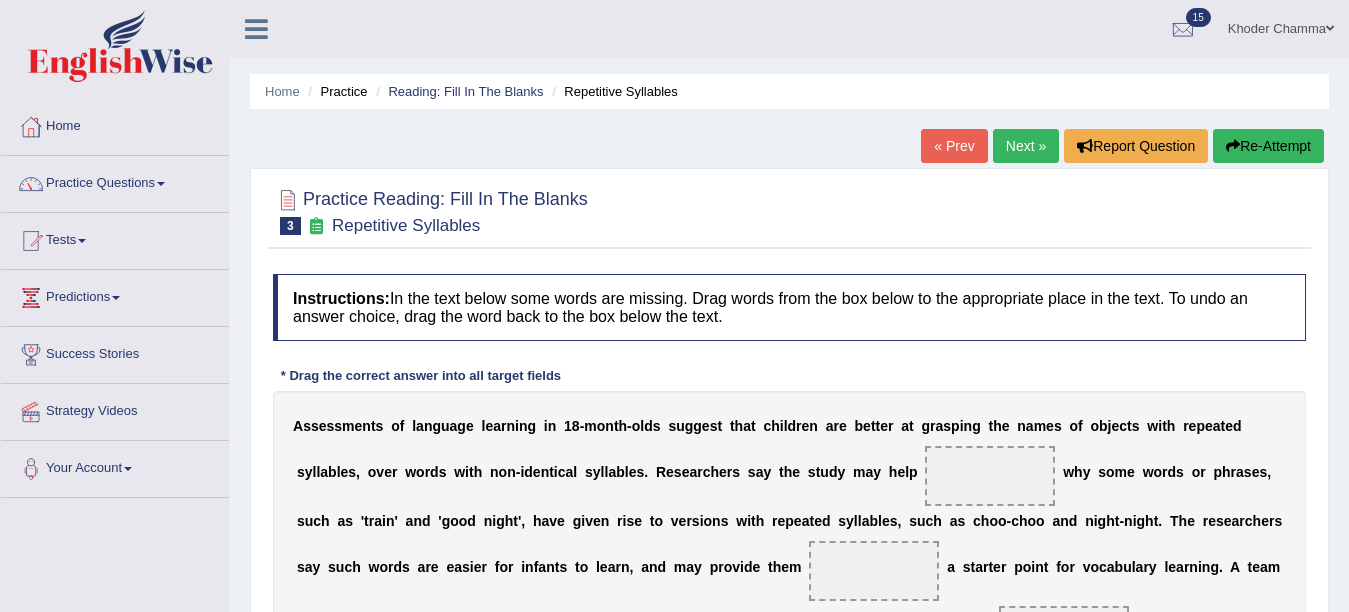 scroll, scrollTop: 0, scrollLeft: 0, axis: both 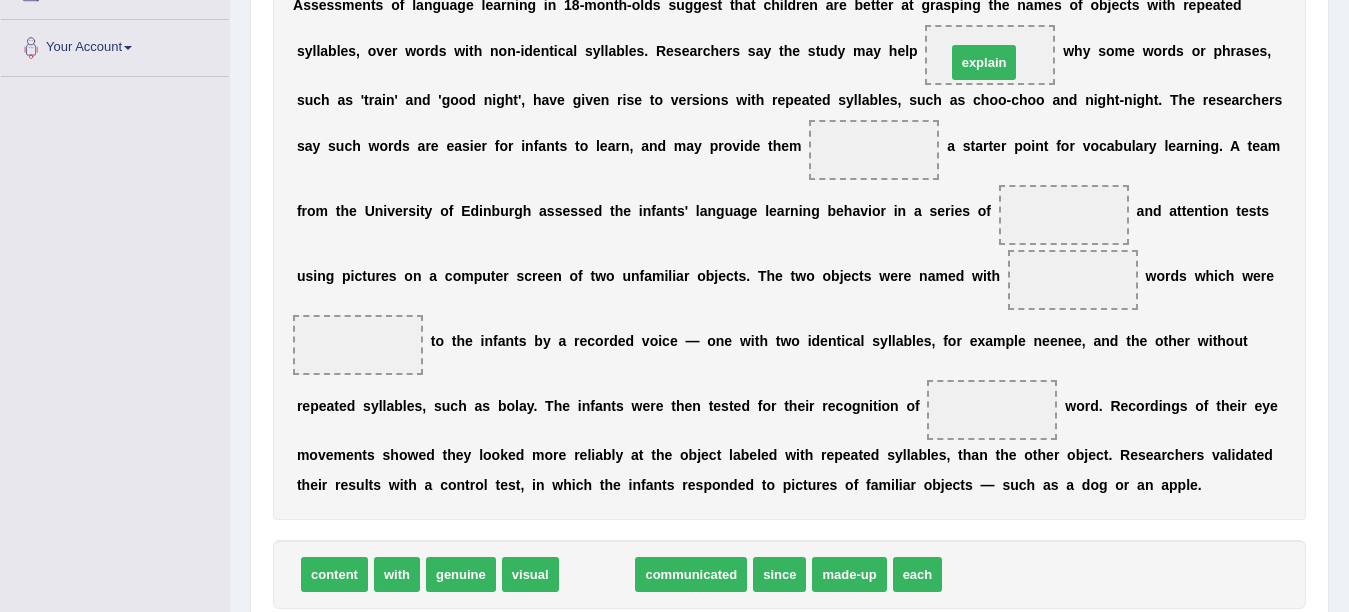 drag, startPoint x: 586, startPoint y: 571, endPoint x: 973, endPoint y: 59, distance: 641.8045 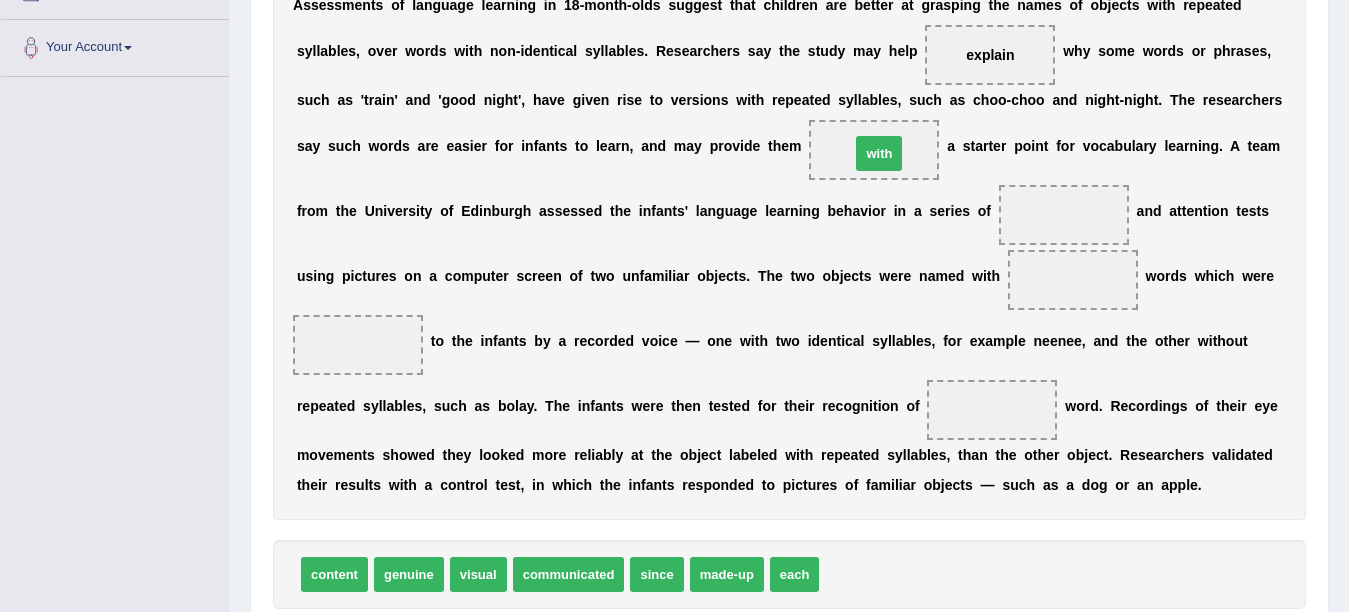 drag, startPoint x: 845, startPoint y: 567, endPoint x: 876, endPoint y: 149, distance: 419.14795 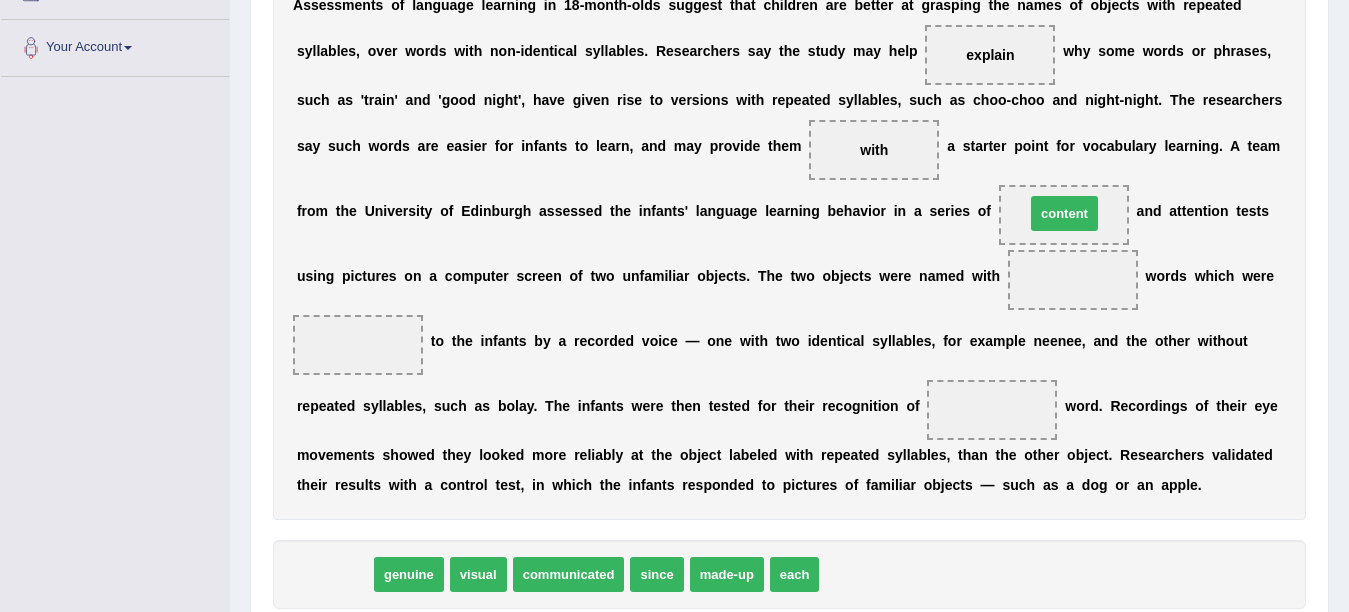 drag, startPoint x: 337, startPoint y: 569, endPoint x: 1067, endPoint y: 208, distance: 814.3838 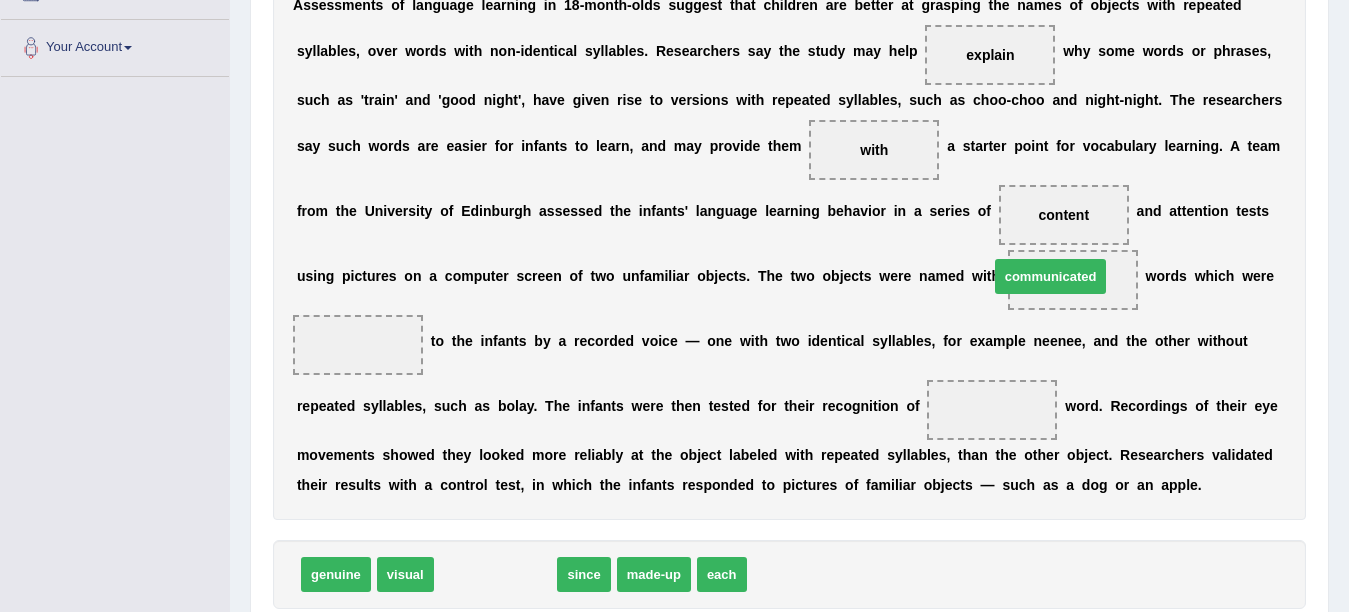 drag, startPoint x: 472, startPoint y: 576, endPoint x: 1027, endPoint y: 278, distance: 629.94366 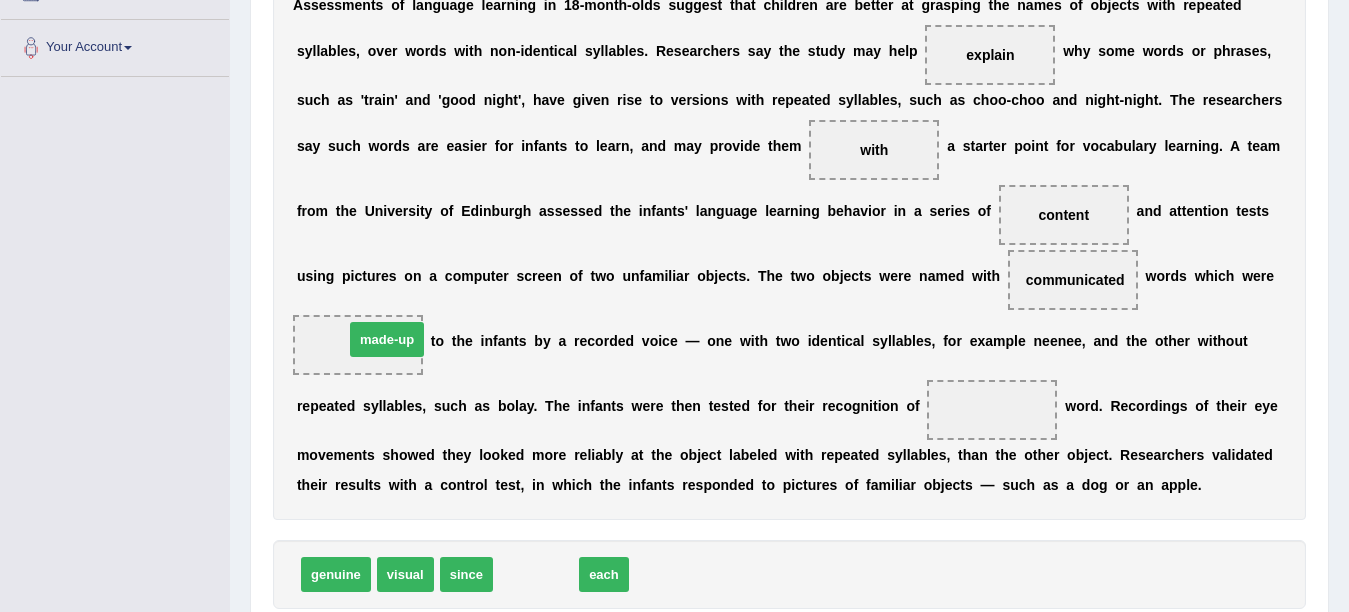 drag, startPoint x: 535, startPoint y: 580, endPoint x: 373, endPoint y: 345, distance: 285.42773 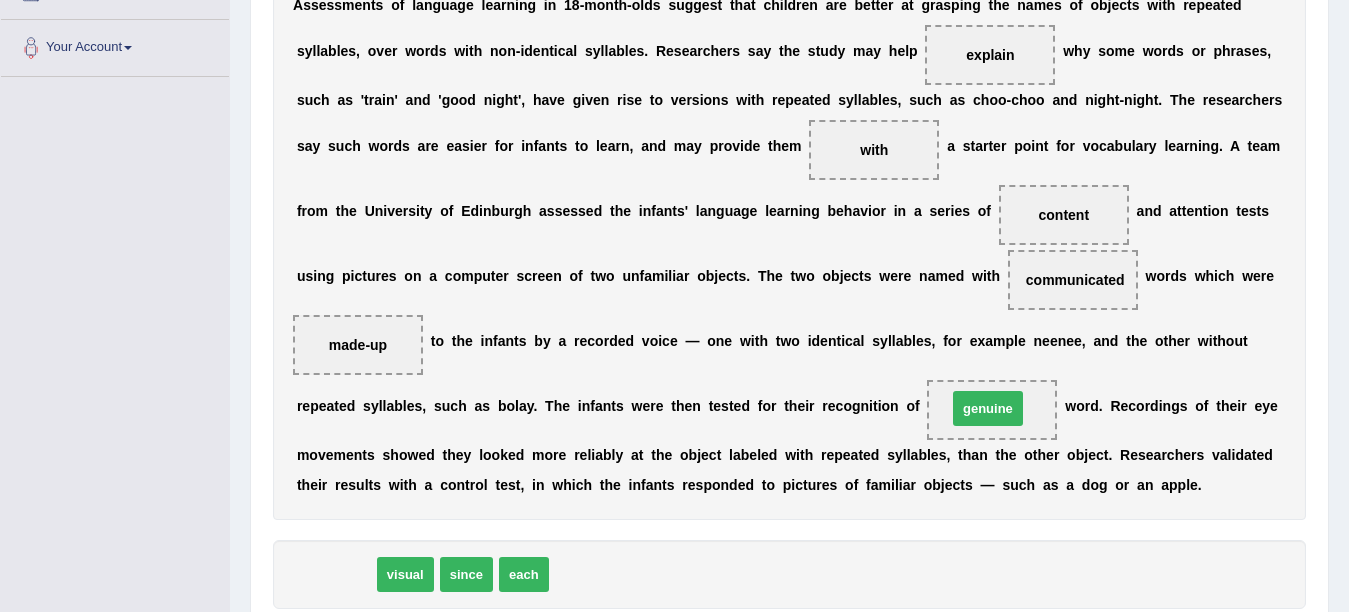 drag, startPoint x: 345, startPoint y: 577, endPoint x: 997, endPoint y: 411, distance: 672.8001 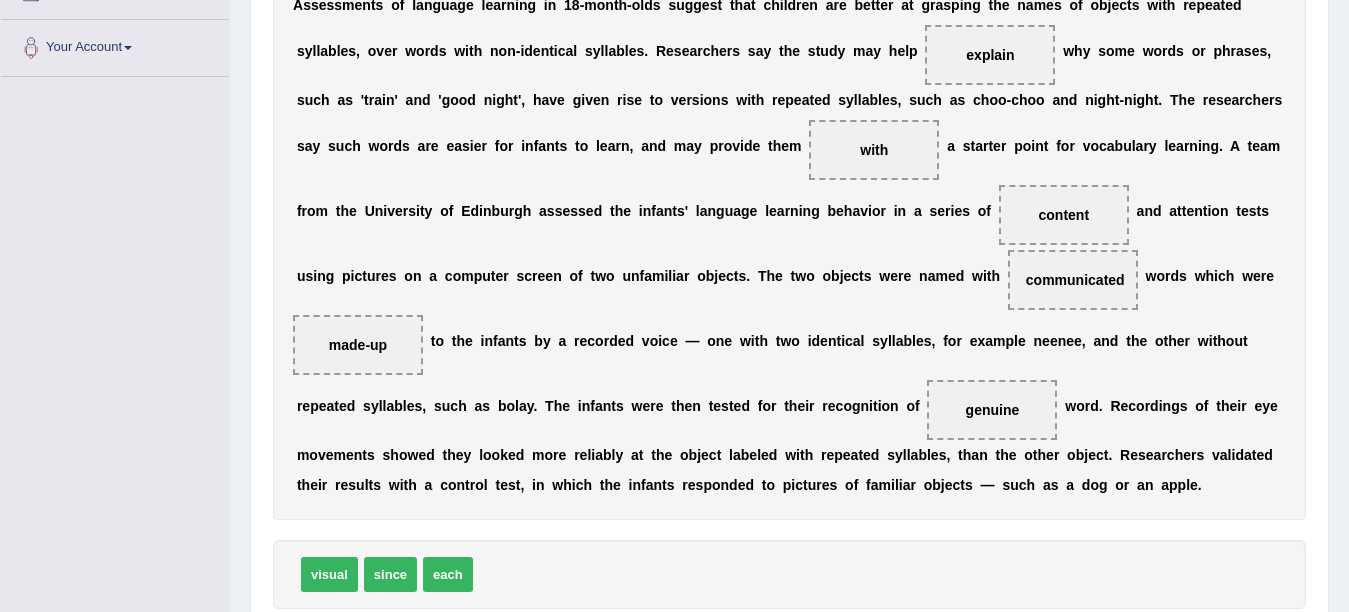 drag, startPoint x: 1014, startPoint y: 401, endPoint x: 623, endPoint y: 562, distance: 422.84985 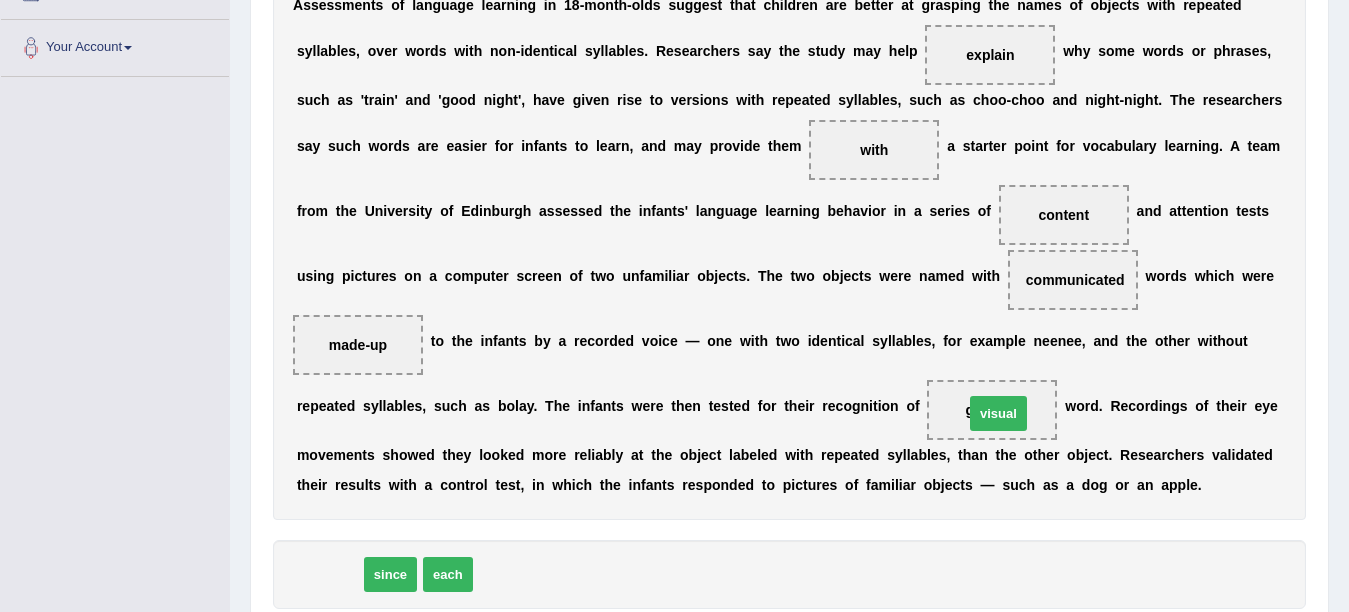 drag, startPoint x: 339, startPoint y: 585, endPoint x: 1008, endPoint y: 422, distance: 688.571 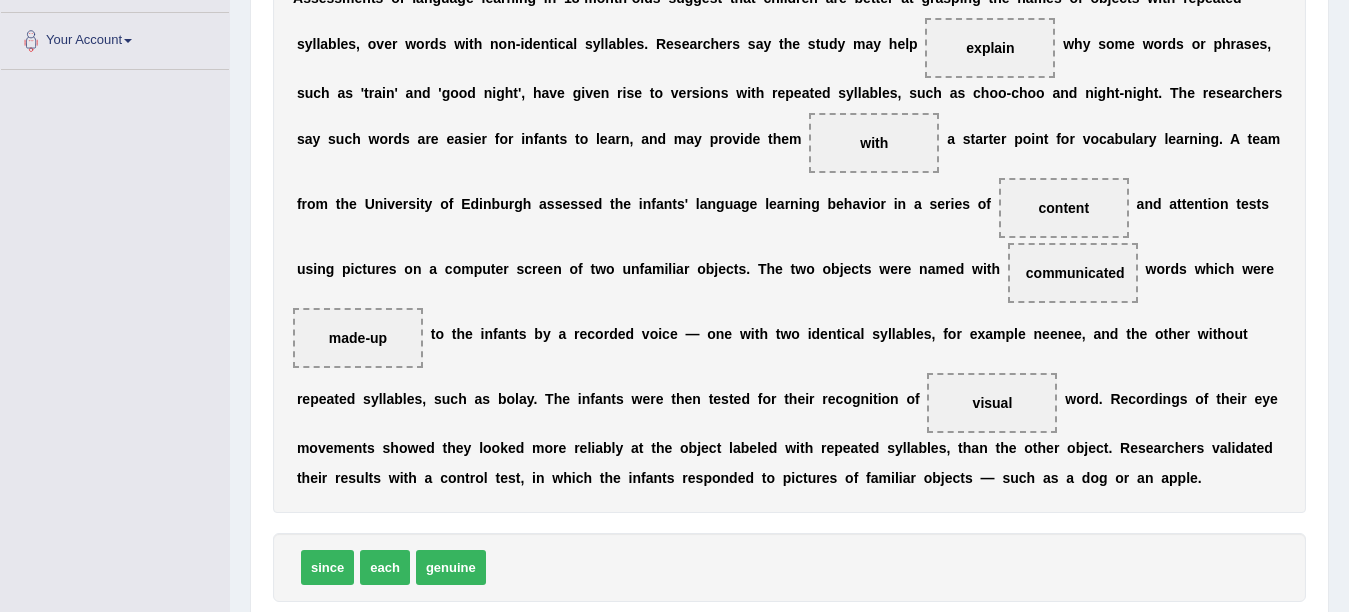 scroll, scrollTop: 454, scrollLeft: 0, axis: vertical 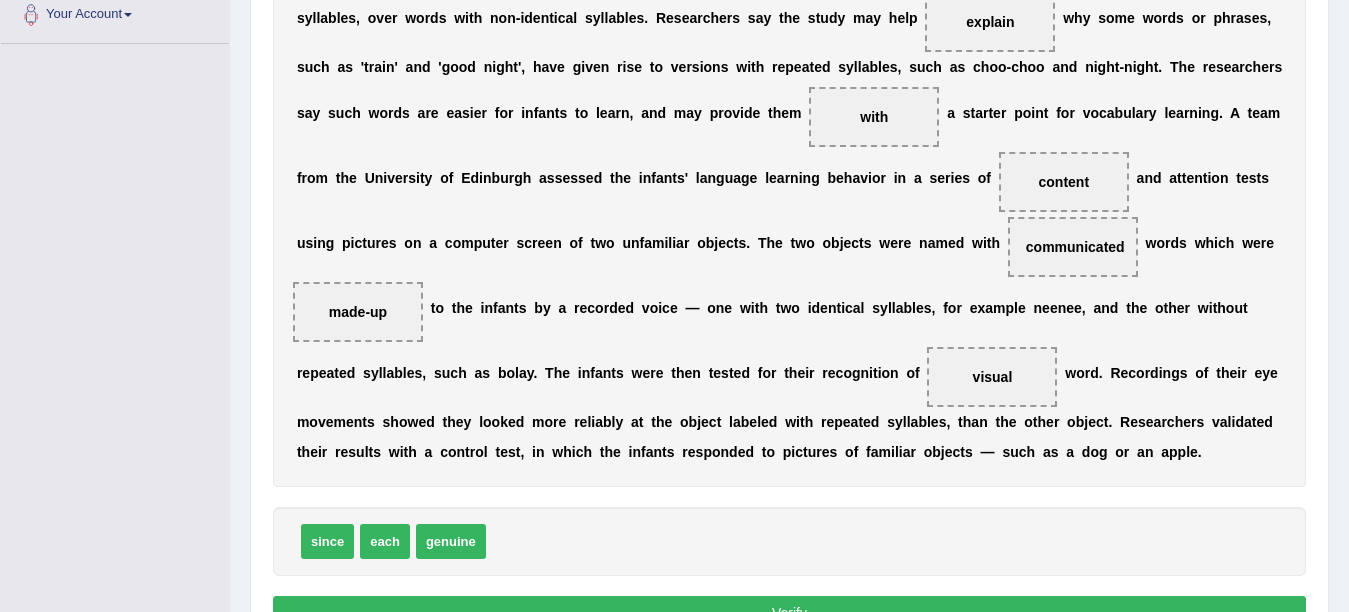 click on "Verify" at bounding box center [789, 613] 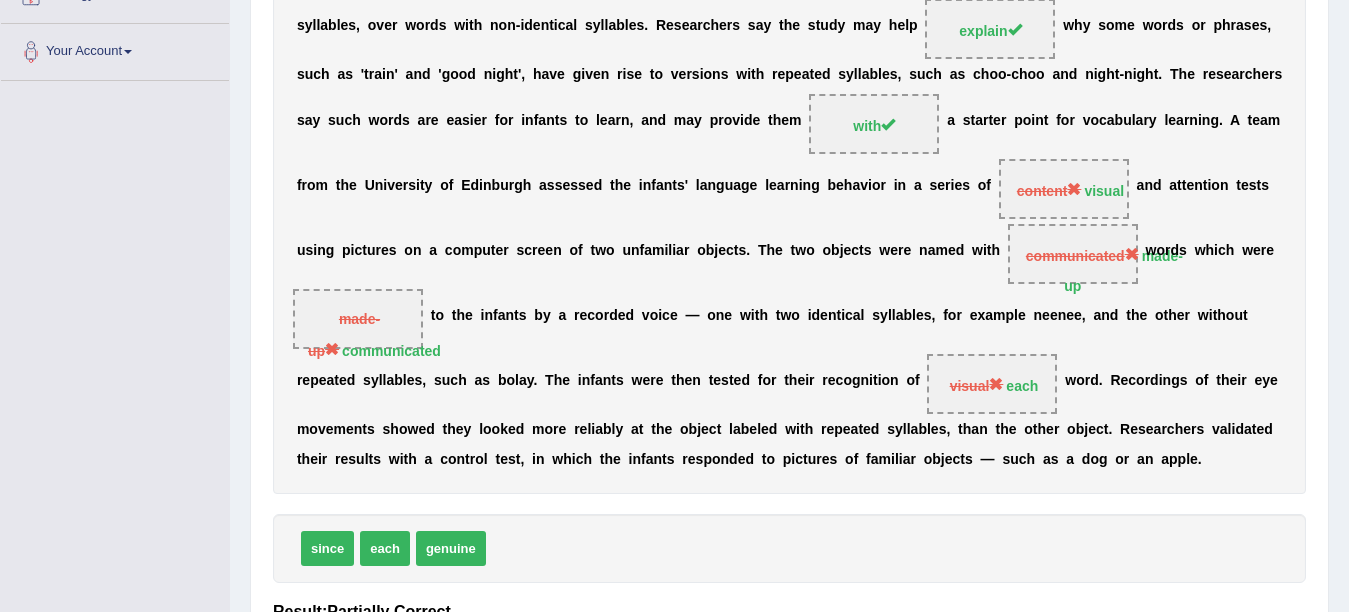 scroll, scrollTop: 427, scrollLeft: 0, axis: vertical 